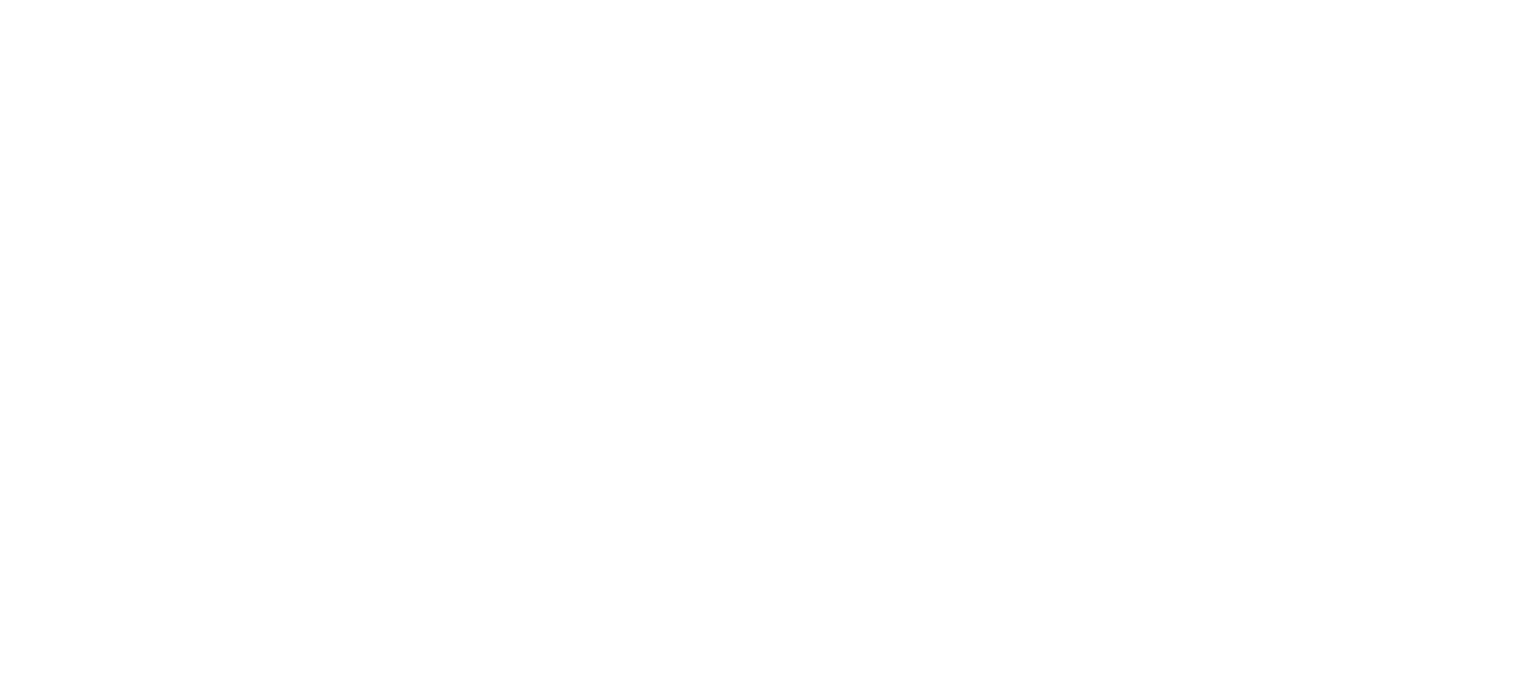 scroll, scrollTop: 0, scrollLeft: 0, axis: both 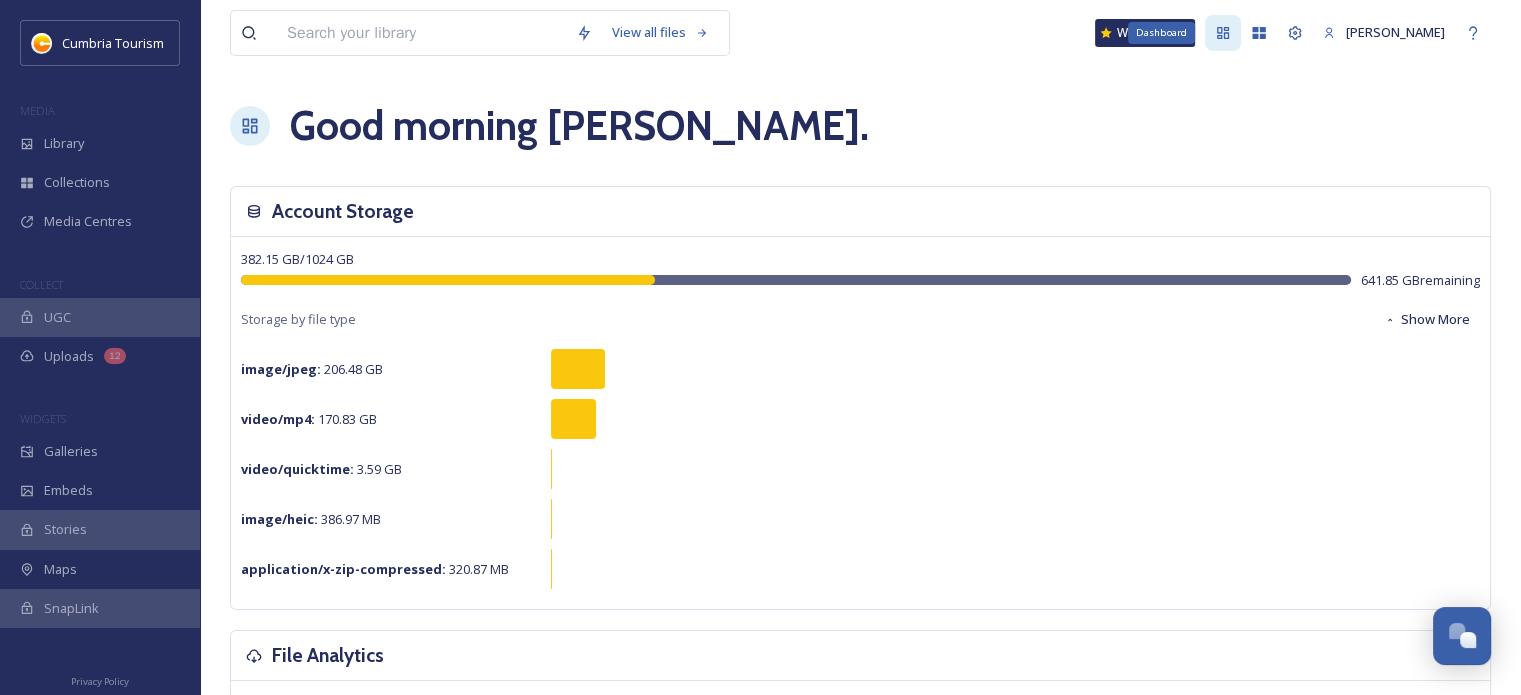 click on "Dashboard" at bounding box center [1223, 33] 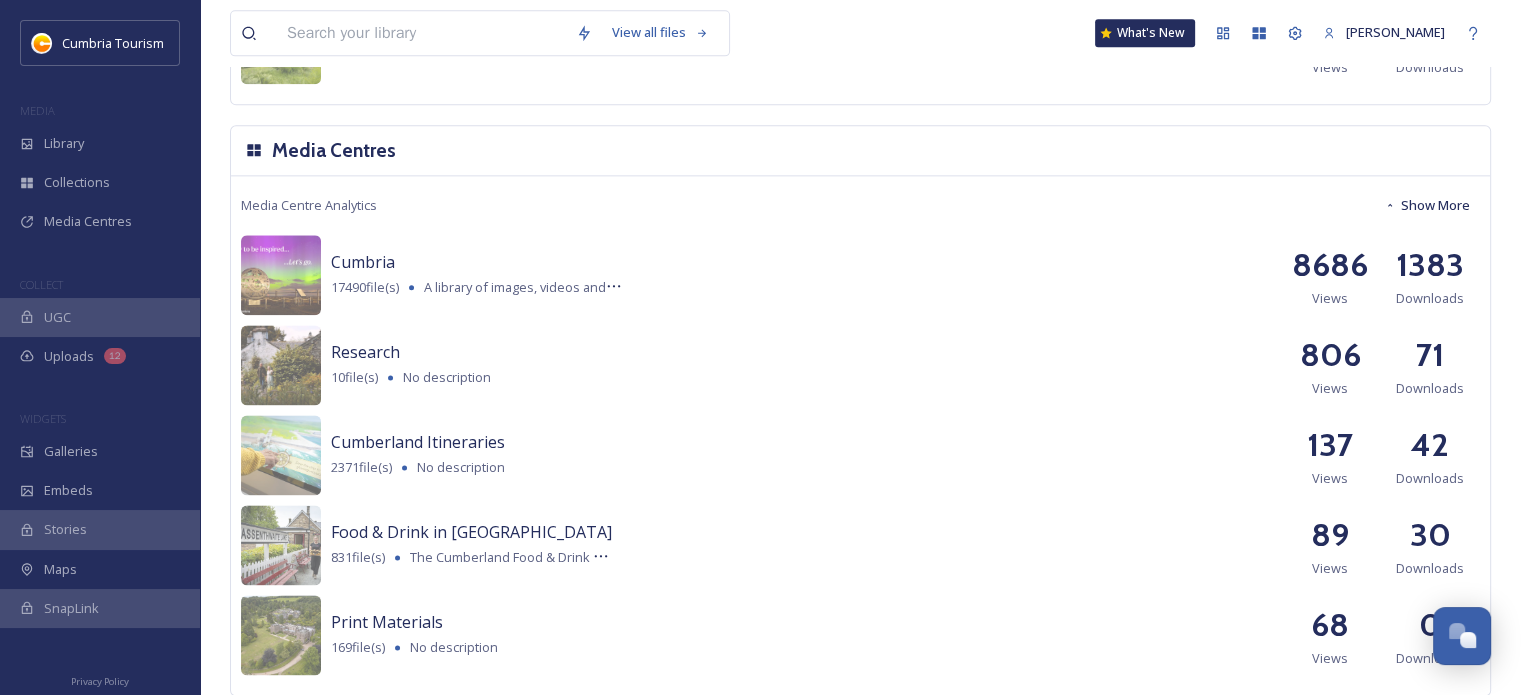scroll, scrollTop: 2551, scrollLeft: 0, axis: vertical 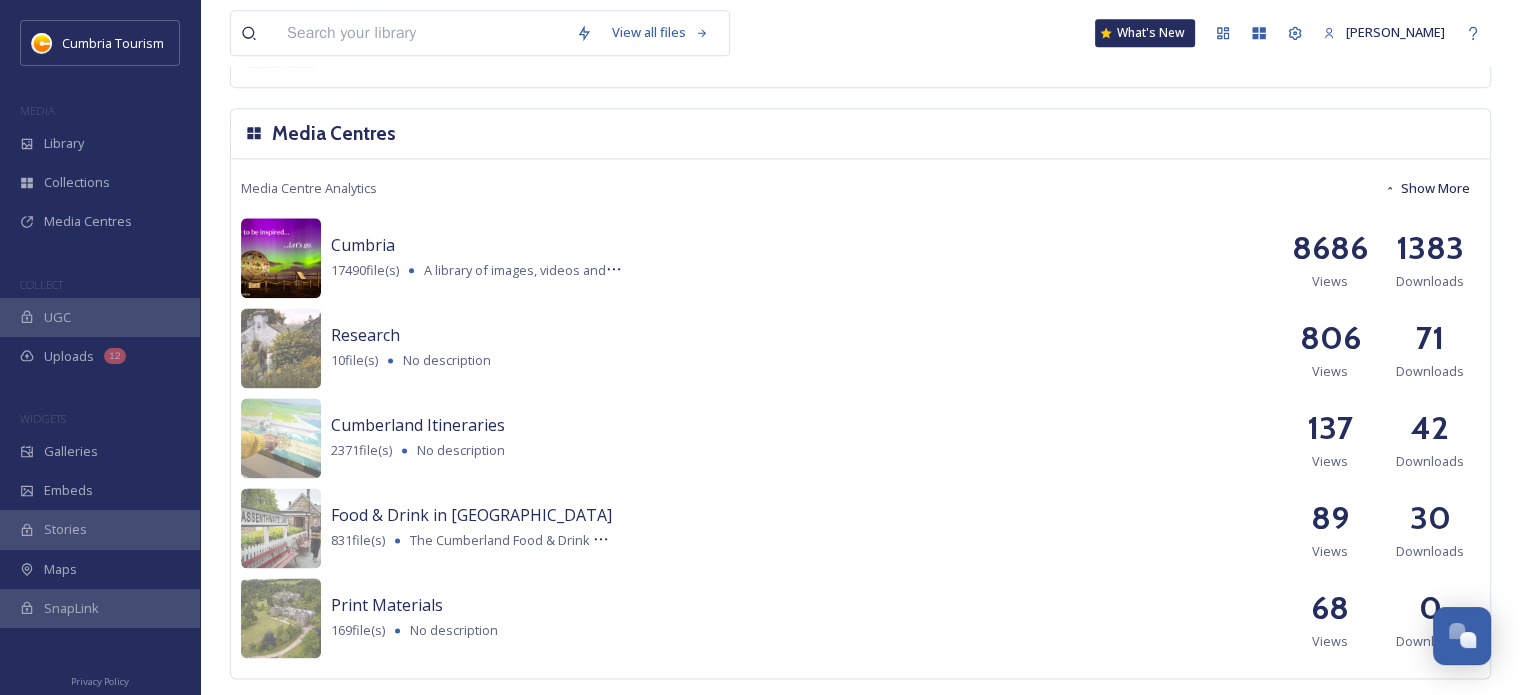 click at bounding box center [281, 258] 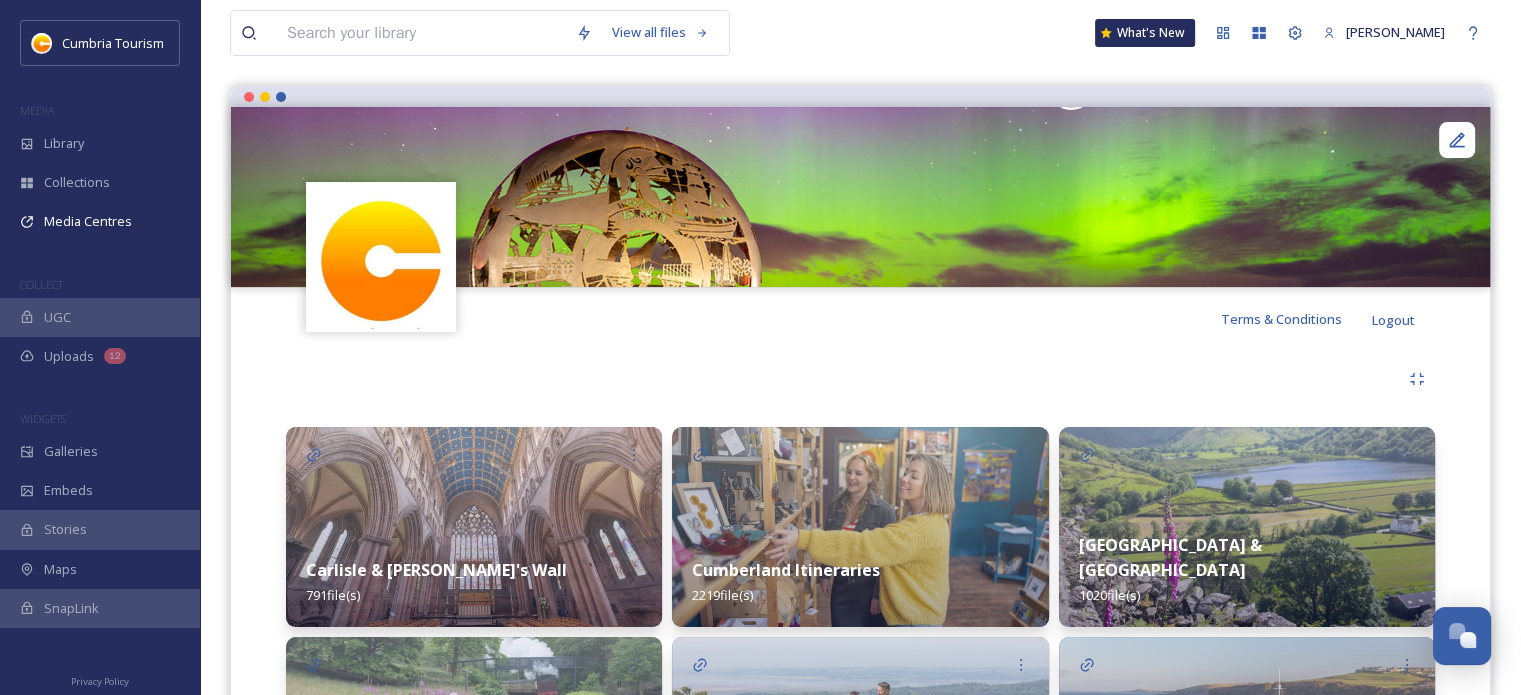 scroll, scrollTop: 139, scrollLeft: 0, axis: vertical 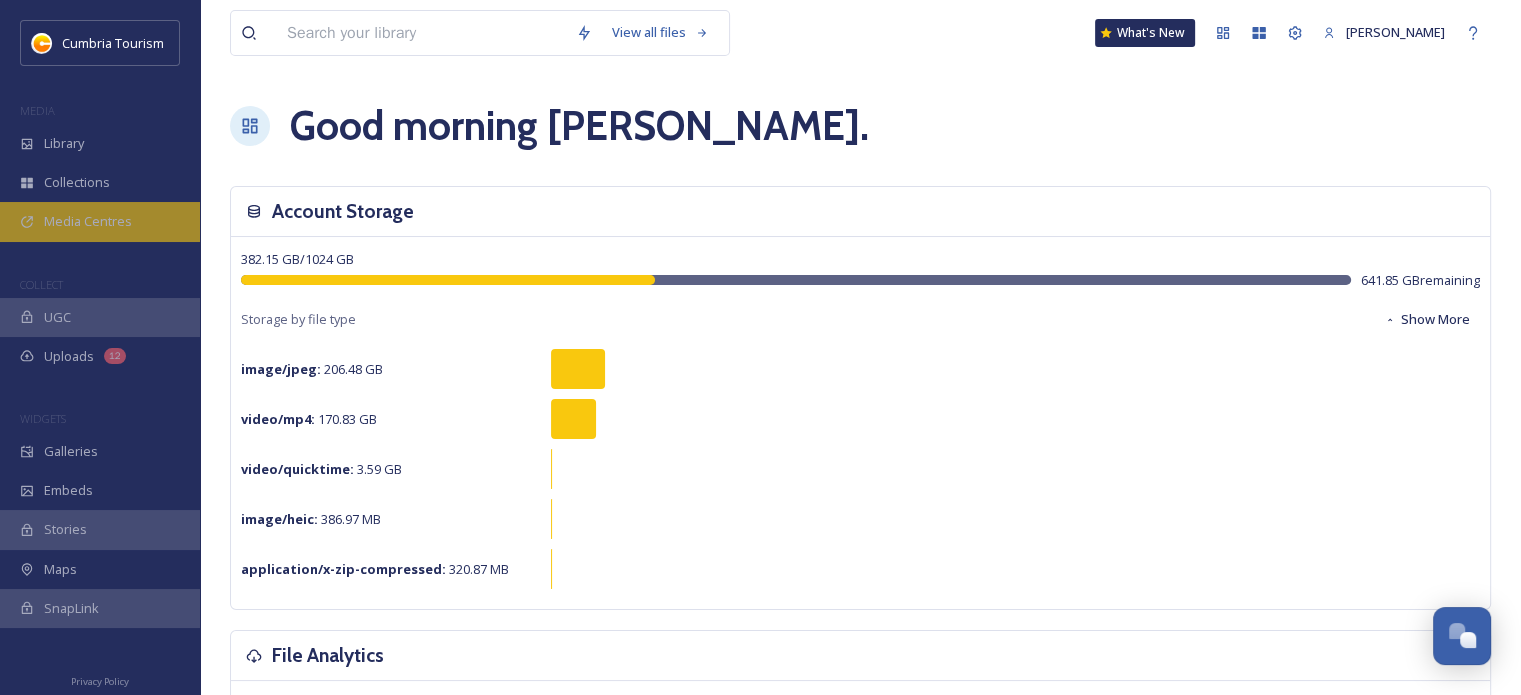 click on "Media Centres" at bounding box center [88, 221] 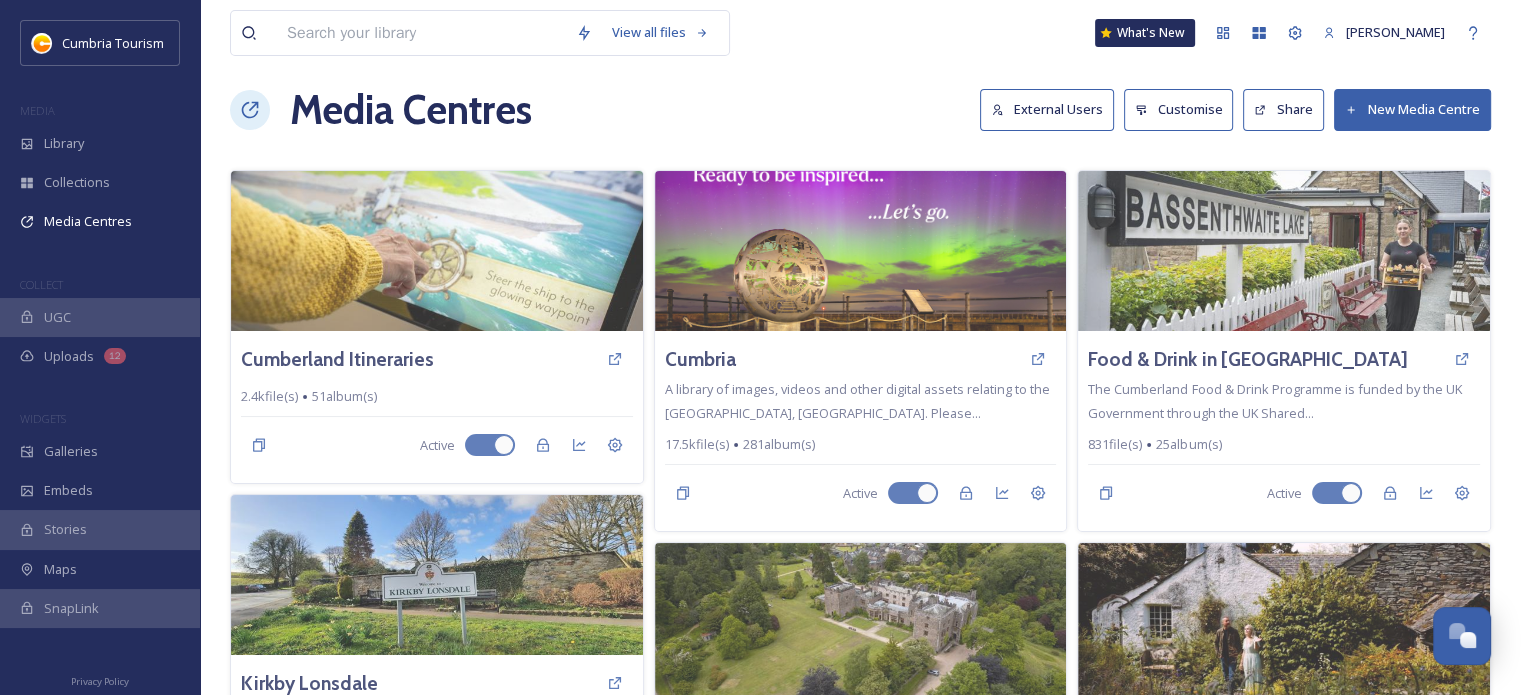 scroll, scrollTop: 18, scrollLeft: 0, axis: vertical 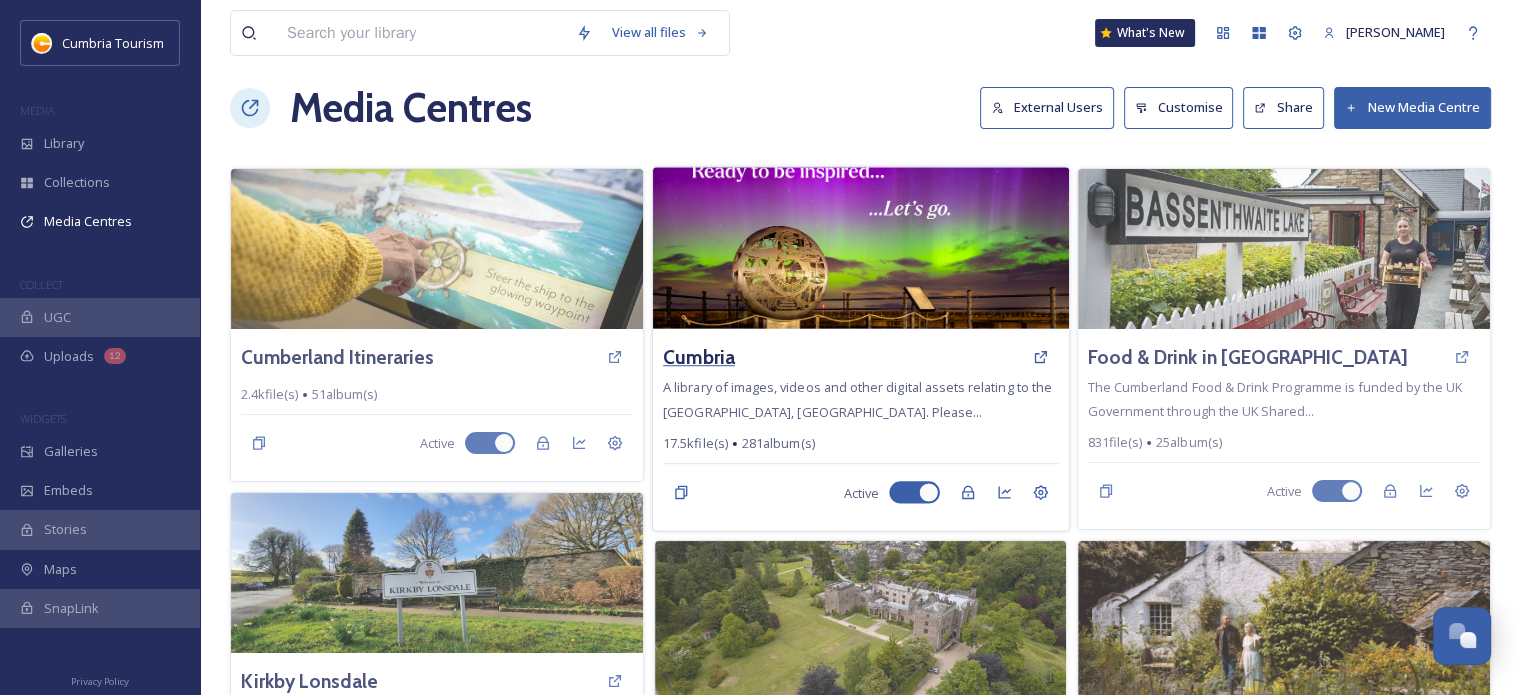 click on "Cumbria" at bounding box center [699, 357] 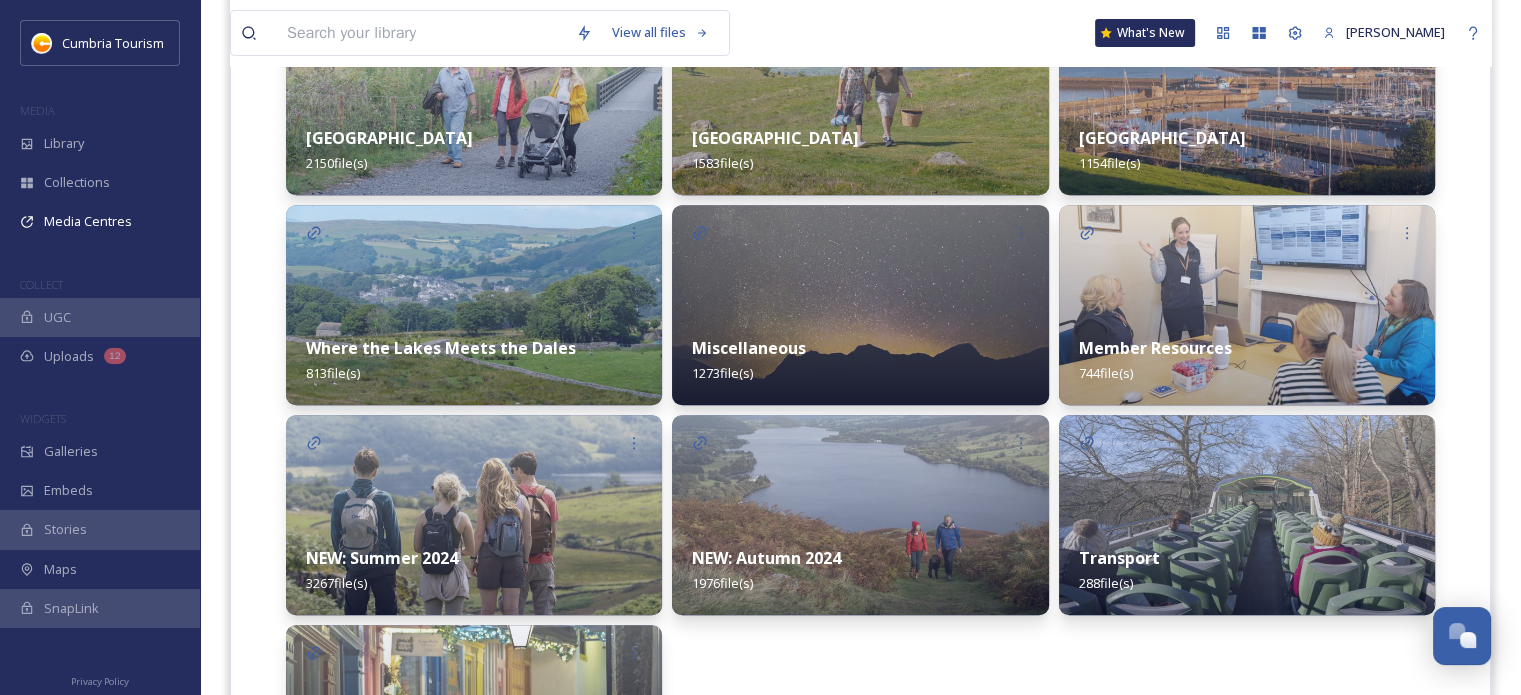 scroll, scrollTop: 793, scrollLeft: 0, axis: vertical 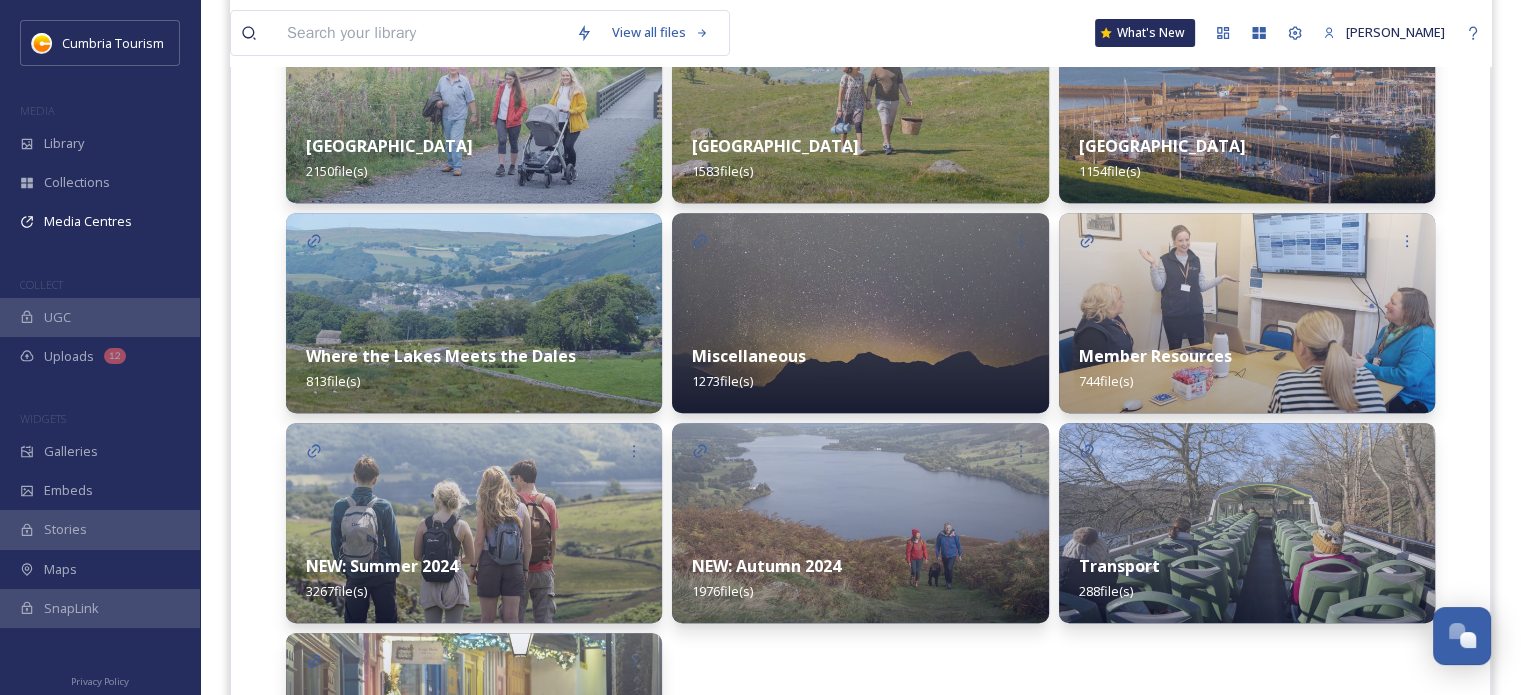 click on "Member Resources" at bounding box center [1155, 356] 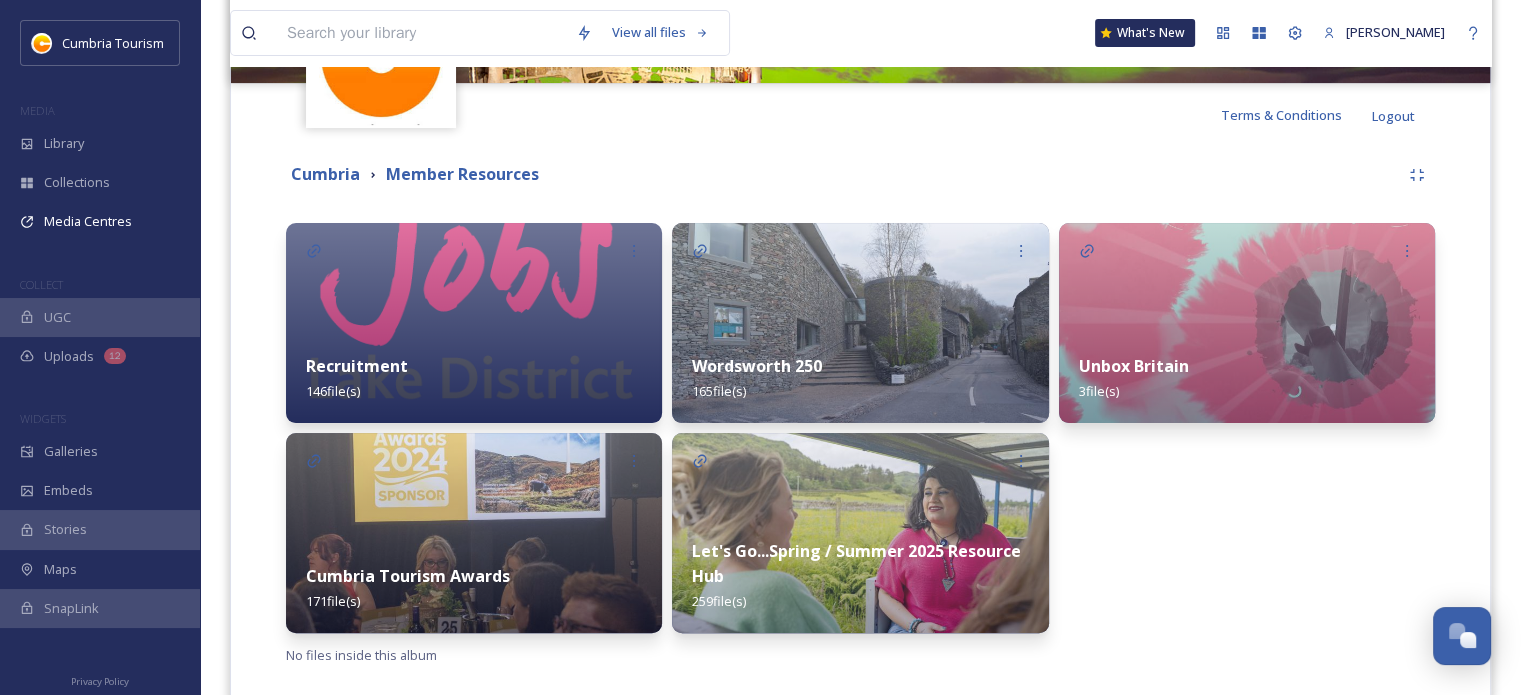 scroll, scrollTop: 368, scrollLeft: 0, axis: vertical 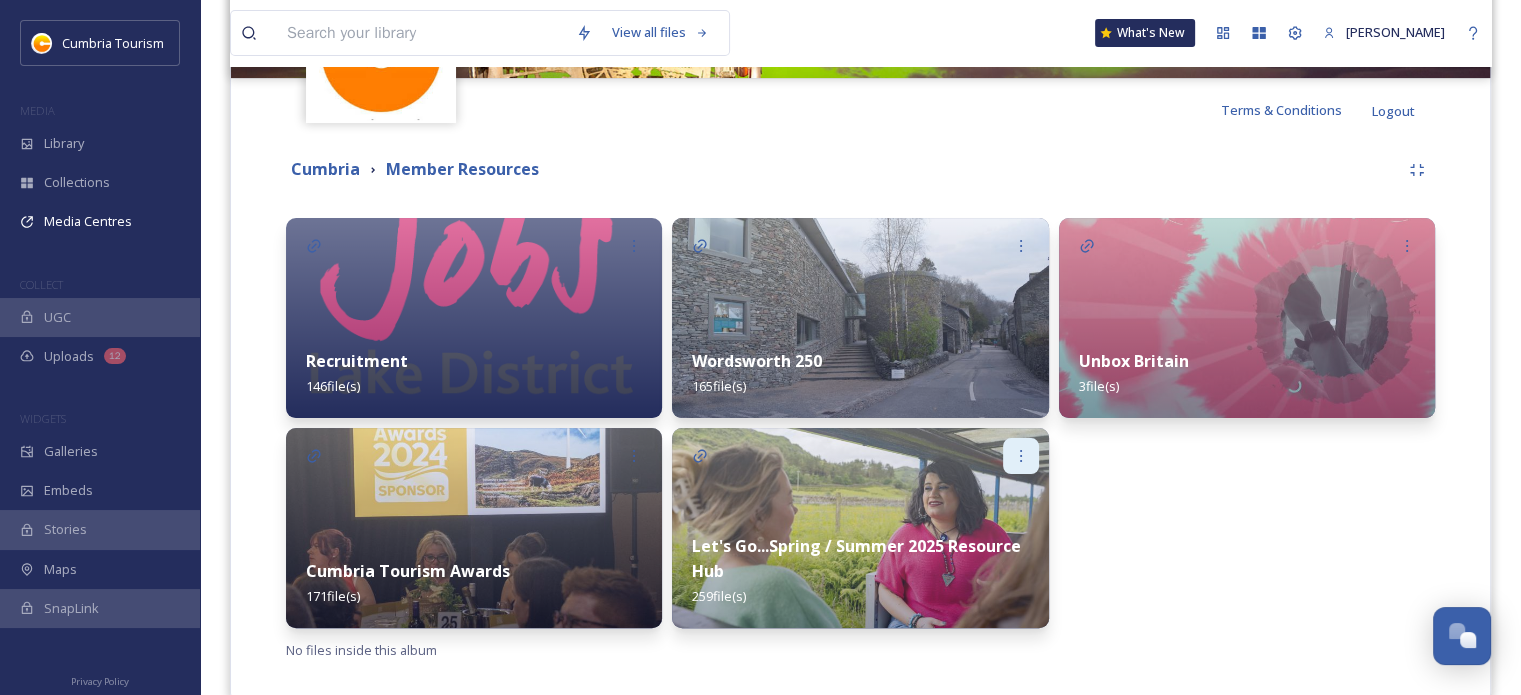 click 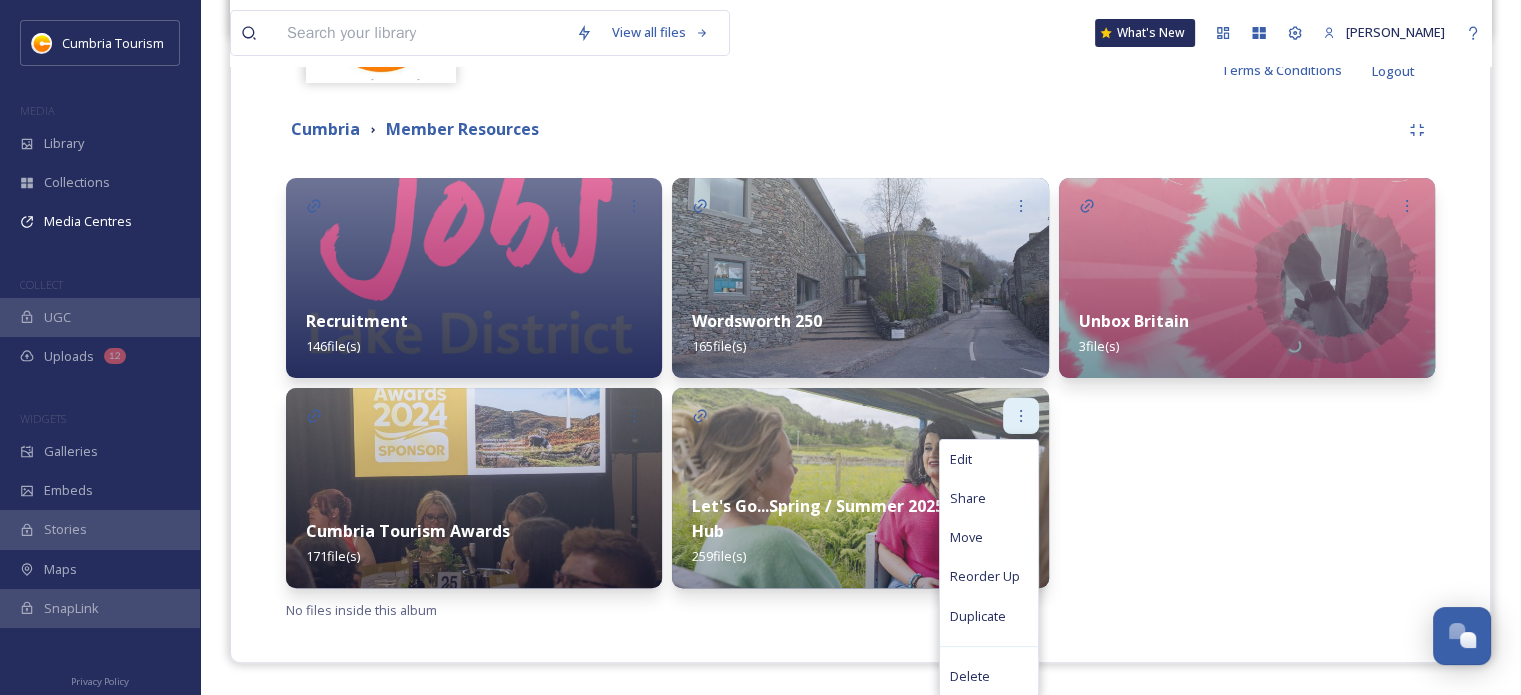 scroll, scrollTop: 408, scrollLeft: 0, axis: vertical 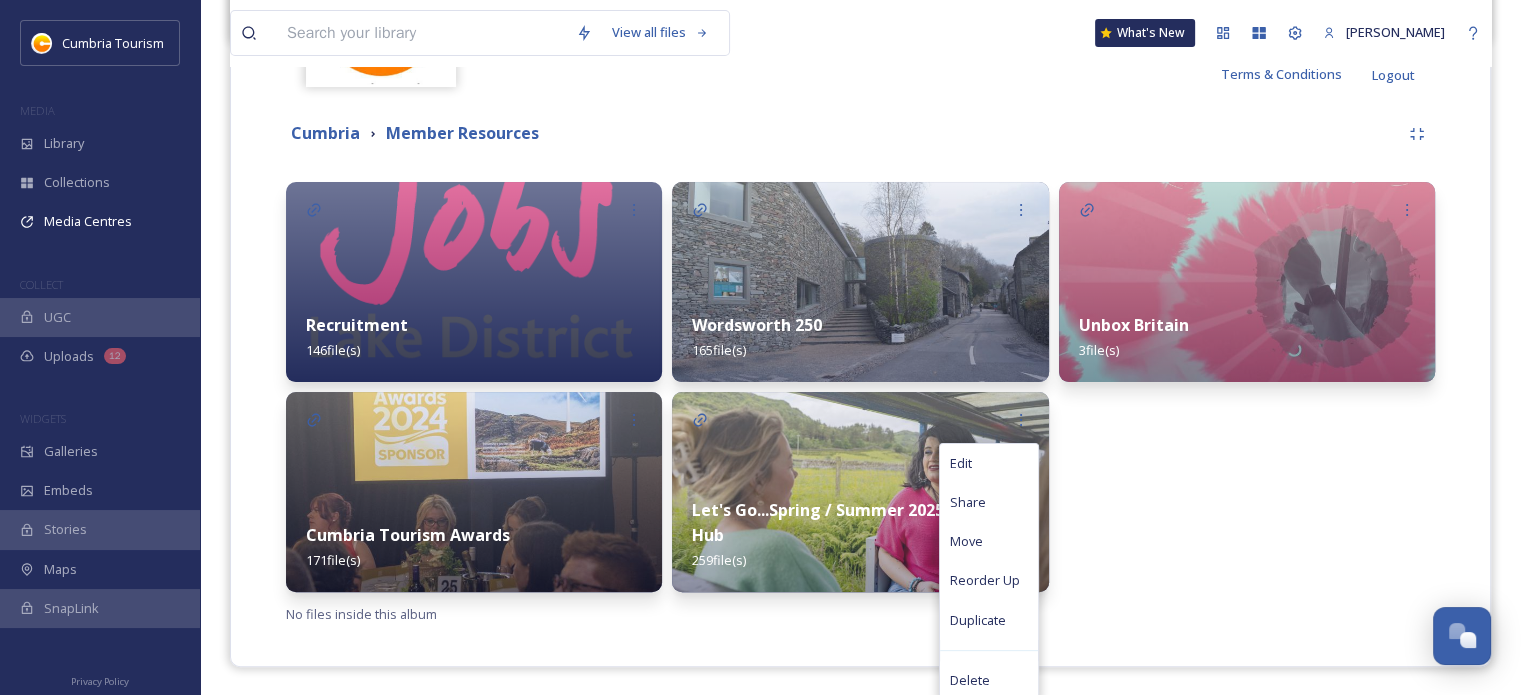 click on "Unbox Britain 3  file(s)" at bounding box center (1247, 387) 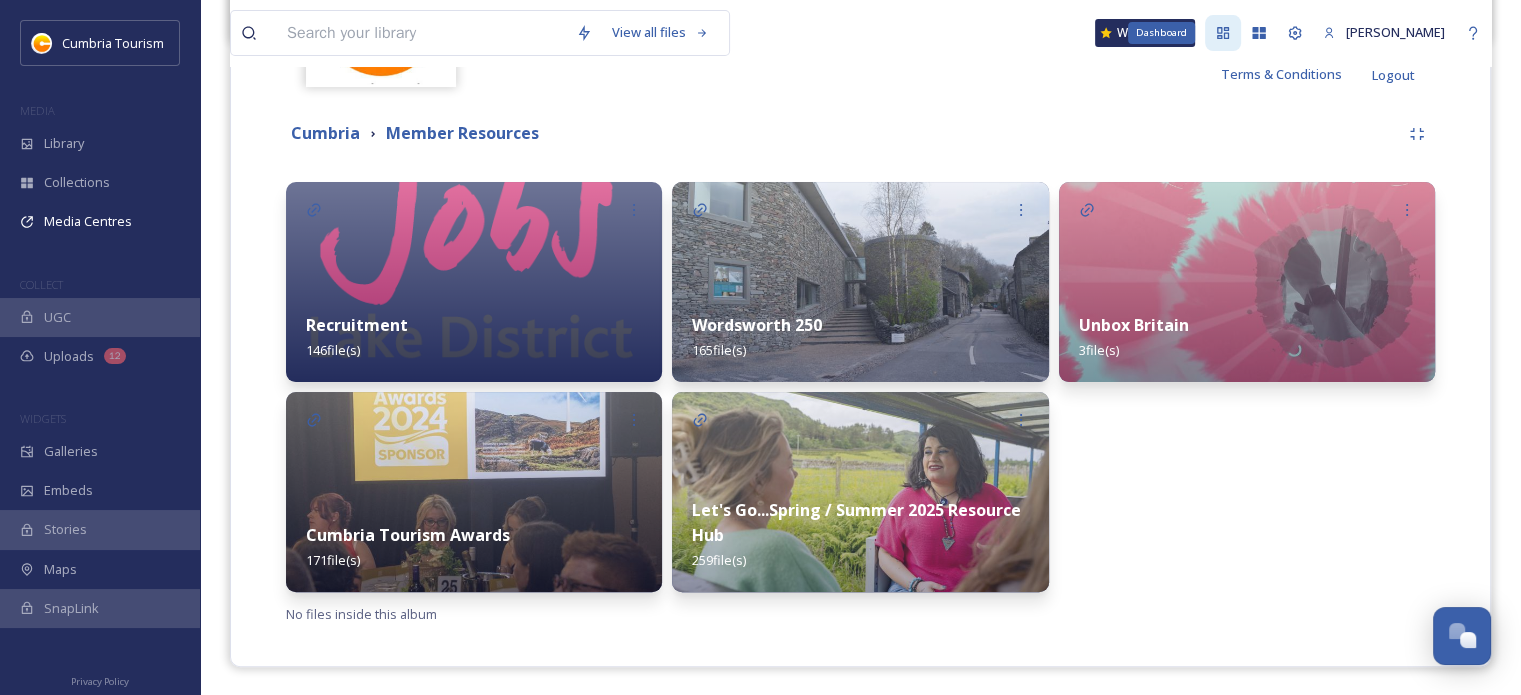 click on "Dashboard" at bounding box center (1223, 33) 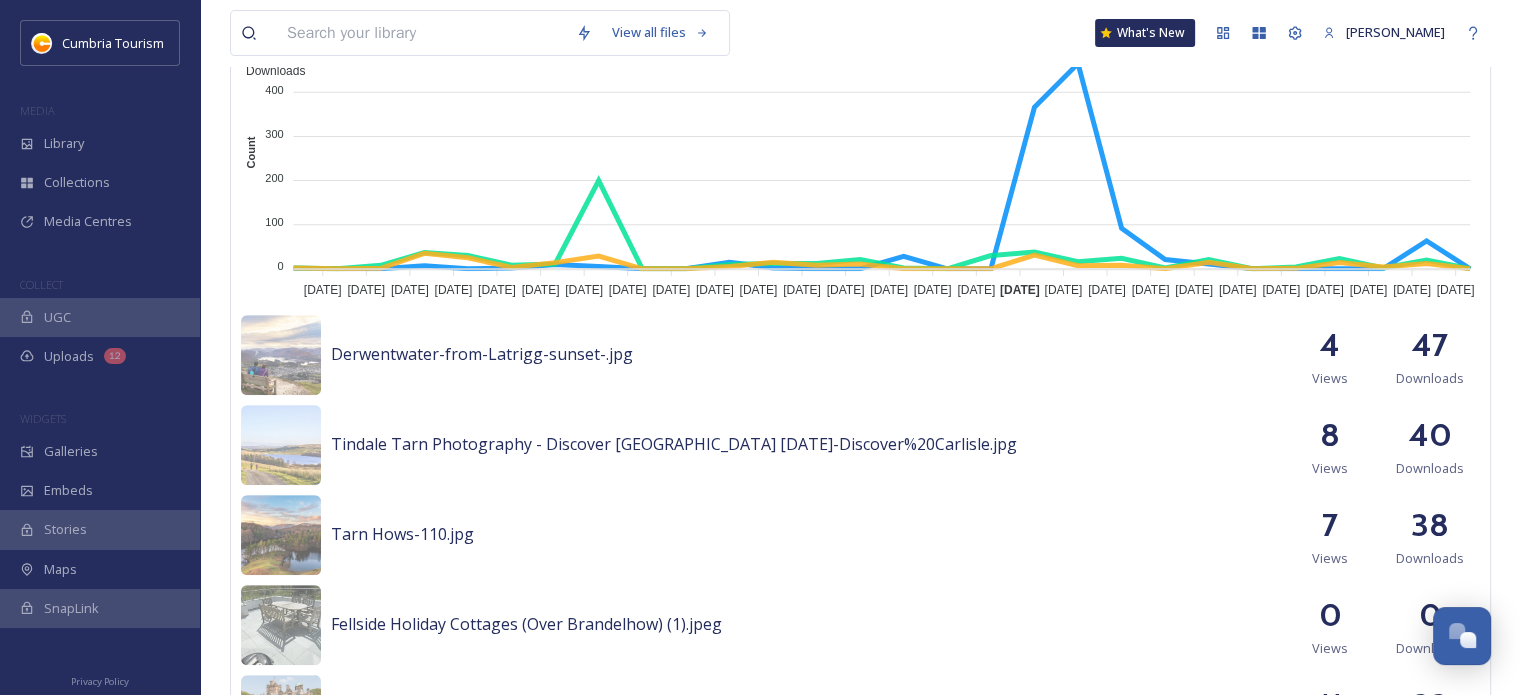 scroll, scrollTop: 572, scrollLeft: 0, axis: vertical 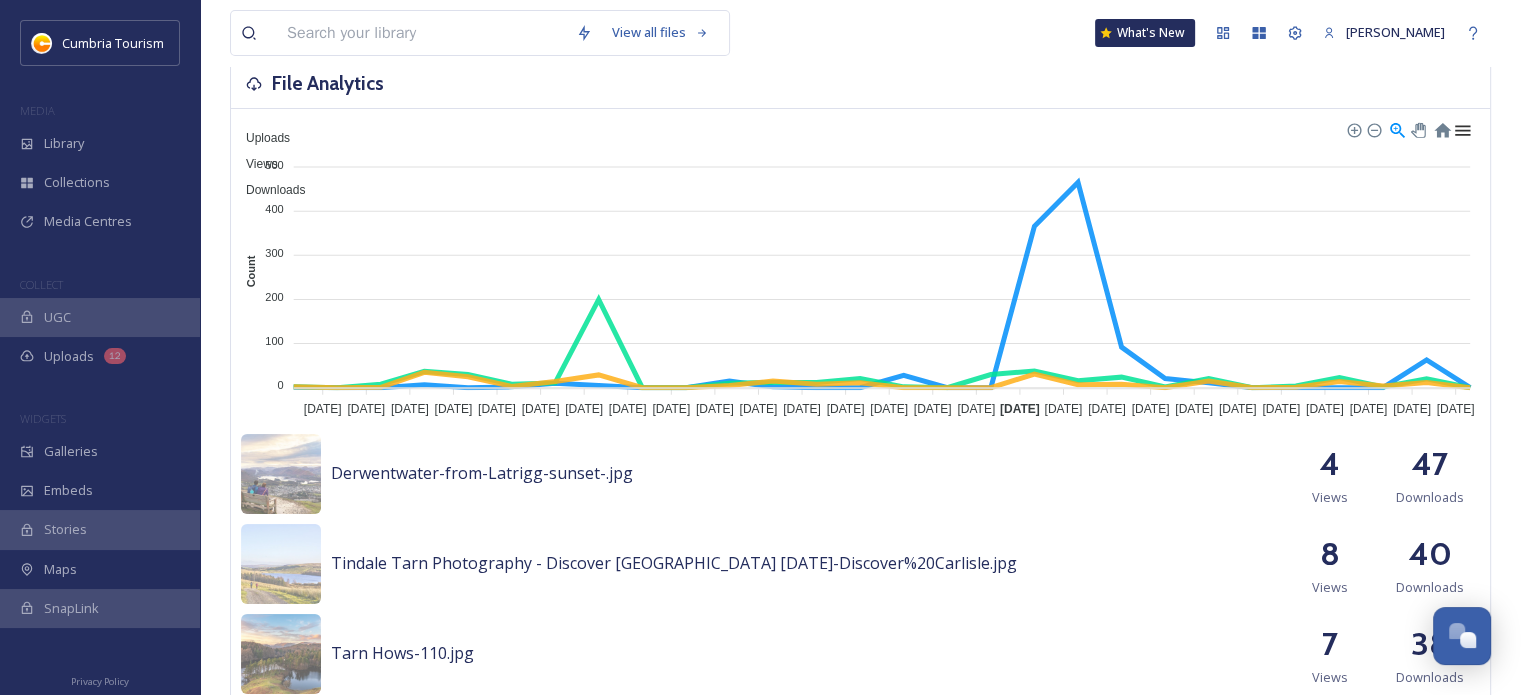 click at bounding box center (1461, 128) 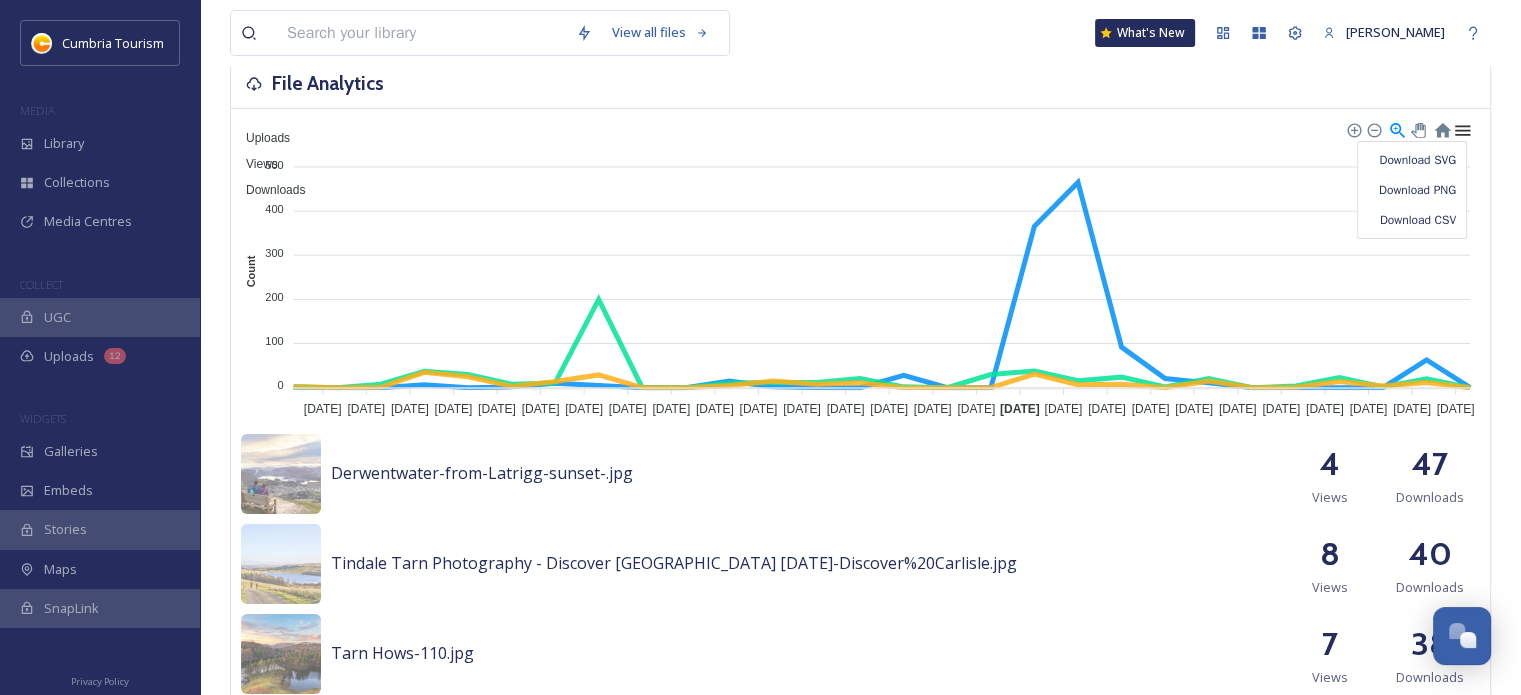 click at bounding box center [1461, 128] 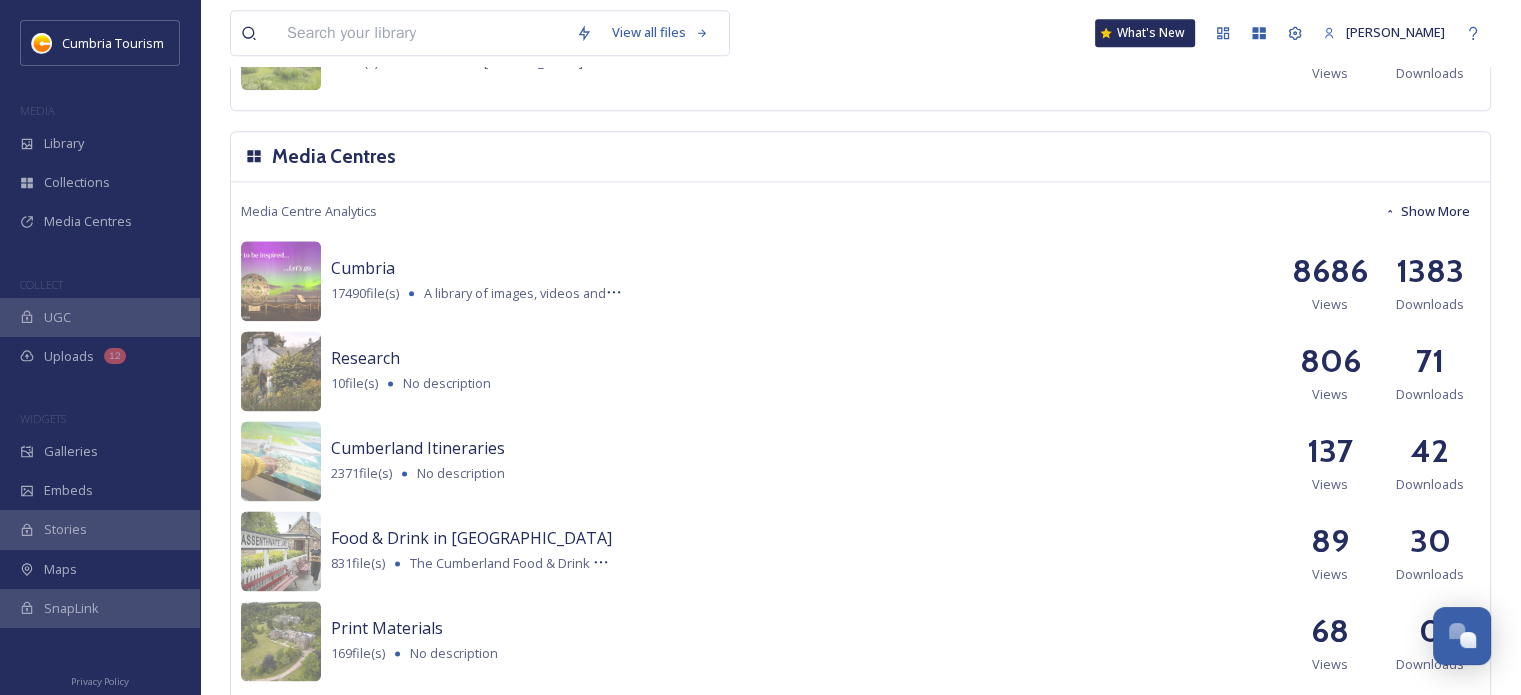 scroll, scrollTop: 2551, scrollLeft: 0, axis: vertical 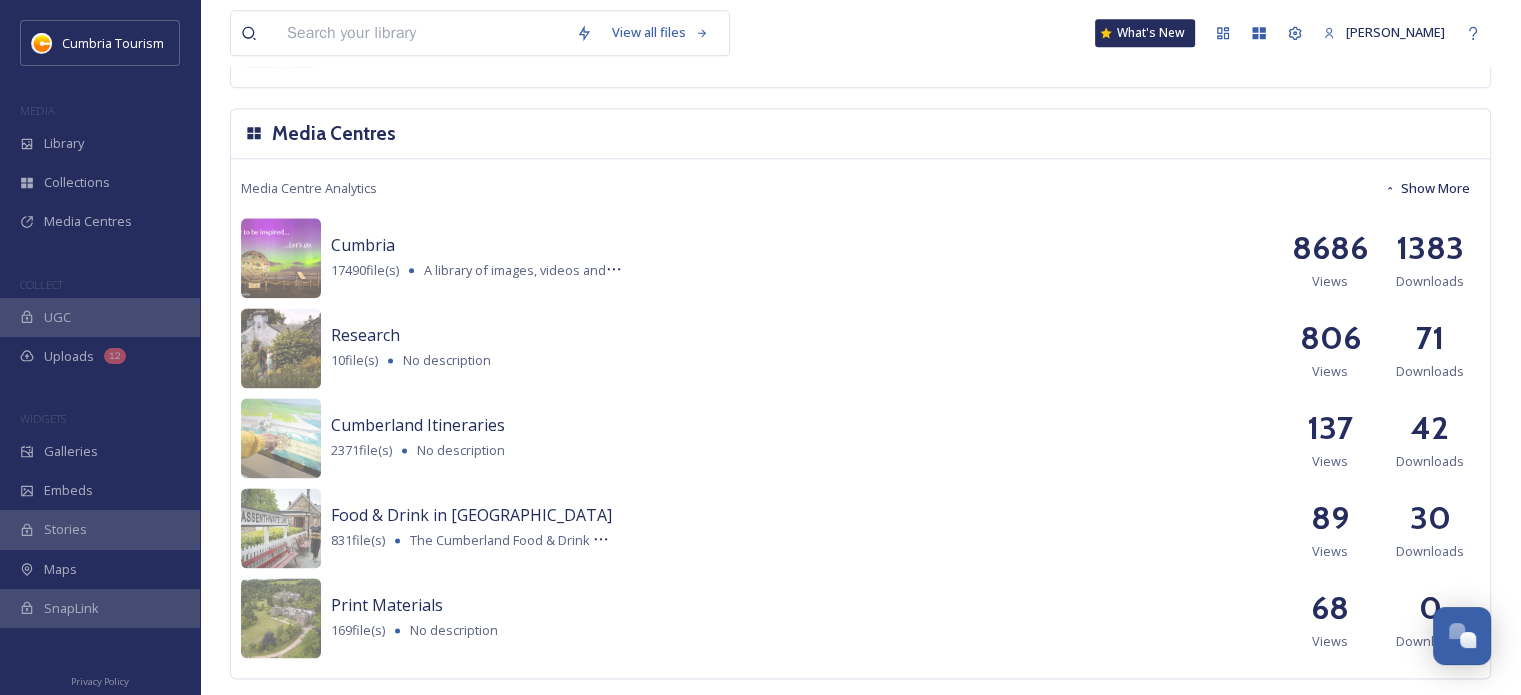 click on "Show More" at bounding box center [1427, 188] 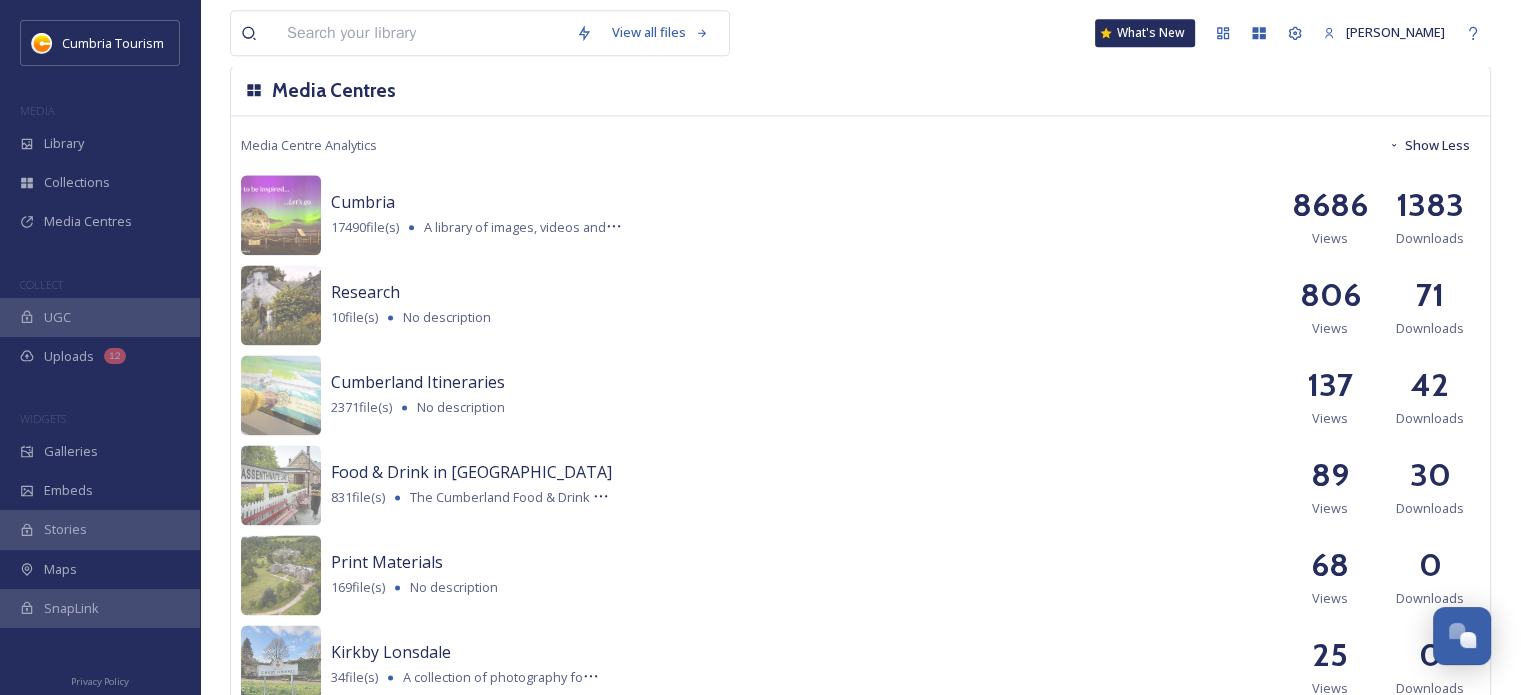 scroll, scrollTop: 2593, scrollLeft: 0, axis: vertical 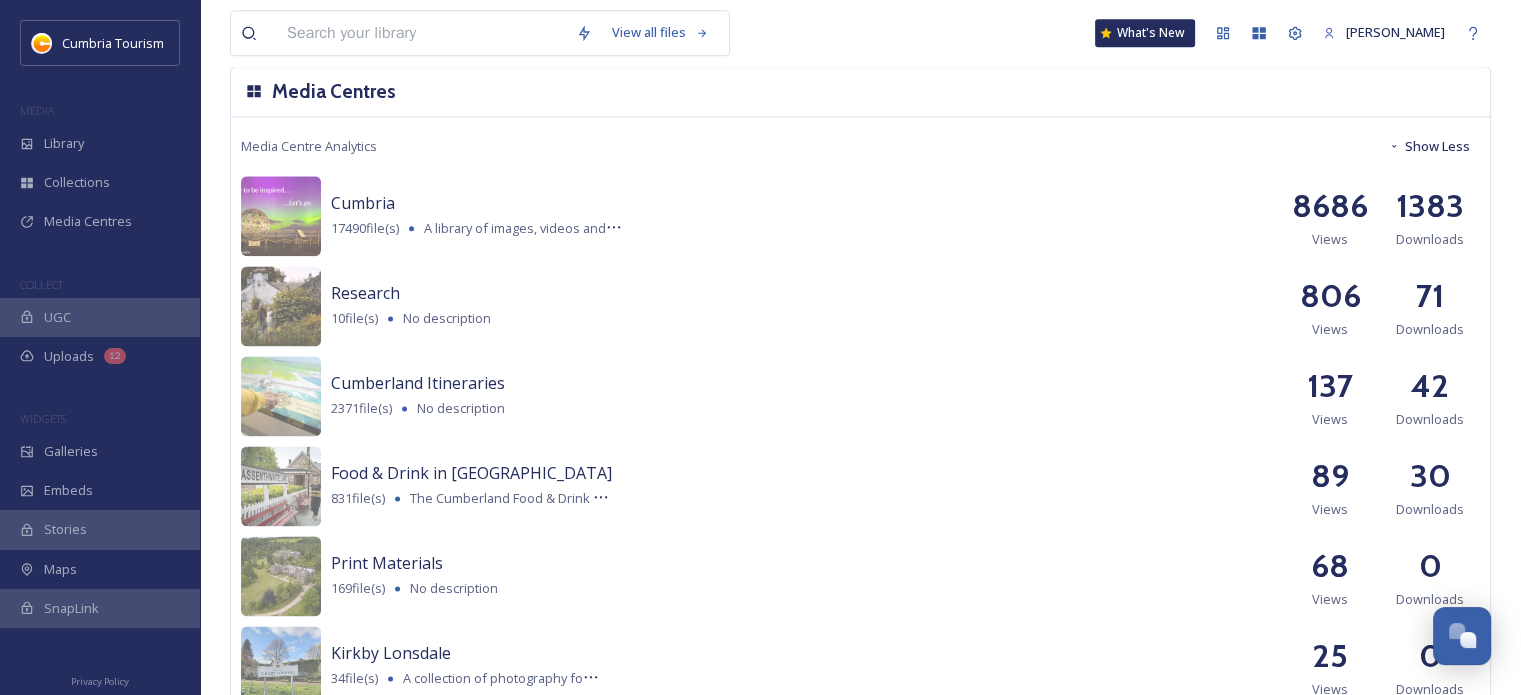 click on "Show Less" at bounding box center [1429, 146] 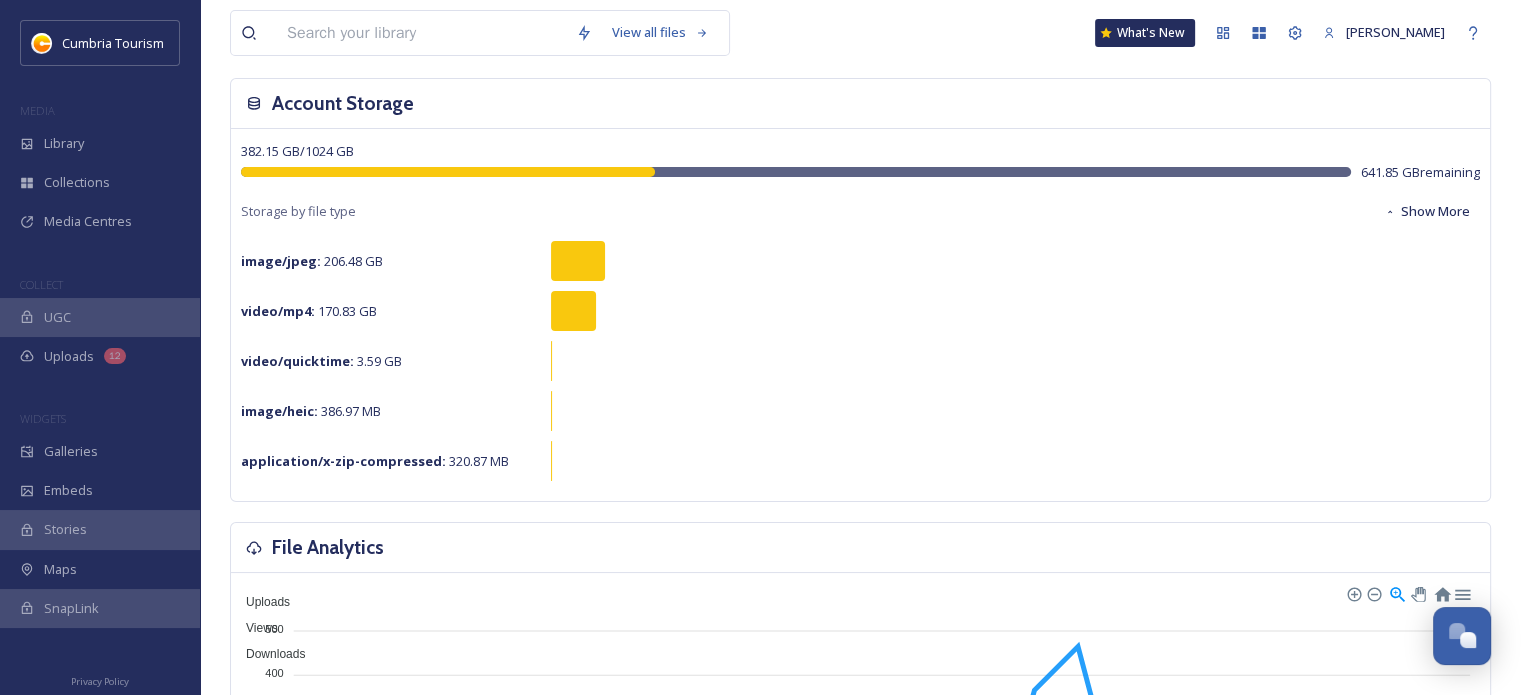 scroll, scrollTop: 52, scrollLeft: 0, axis: vertical 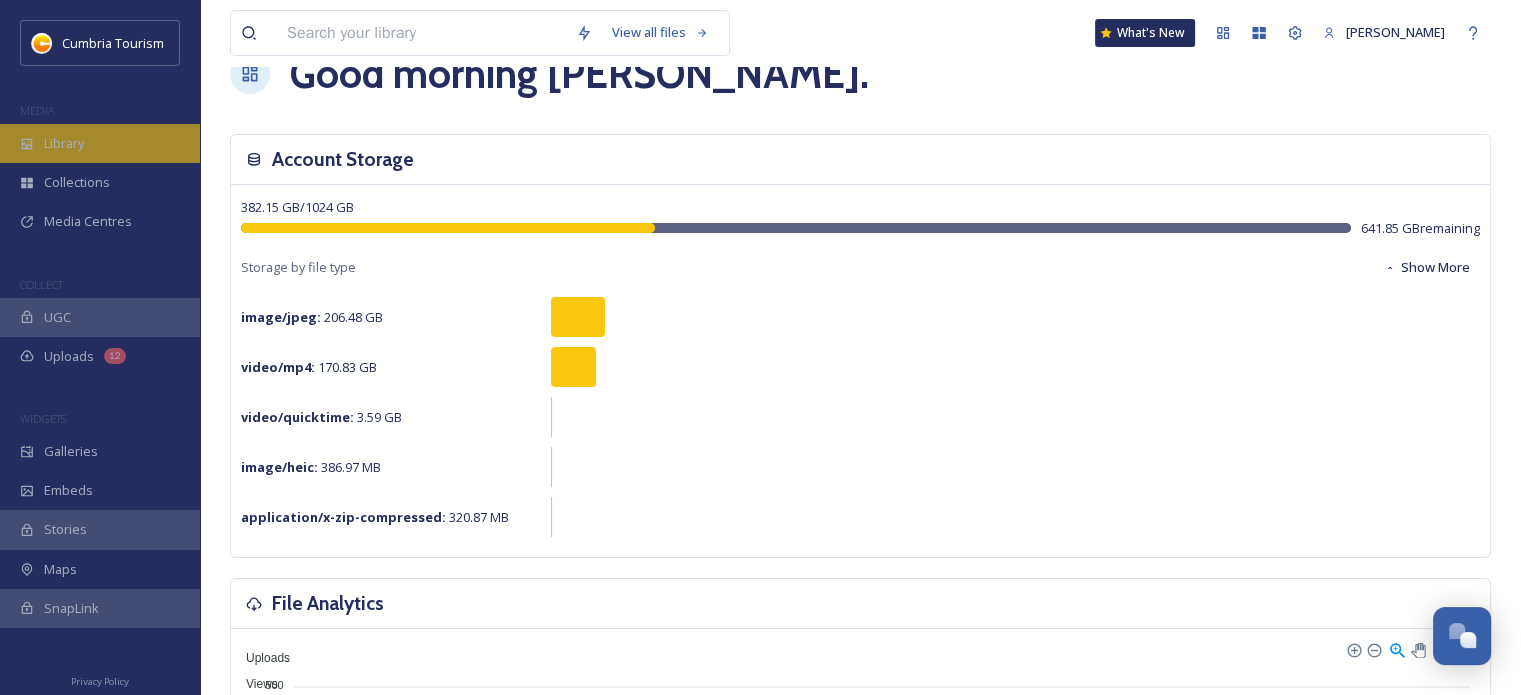 click on "Library" at bounding box center [100, 143] 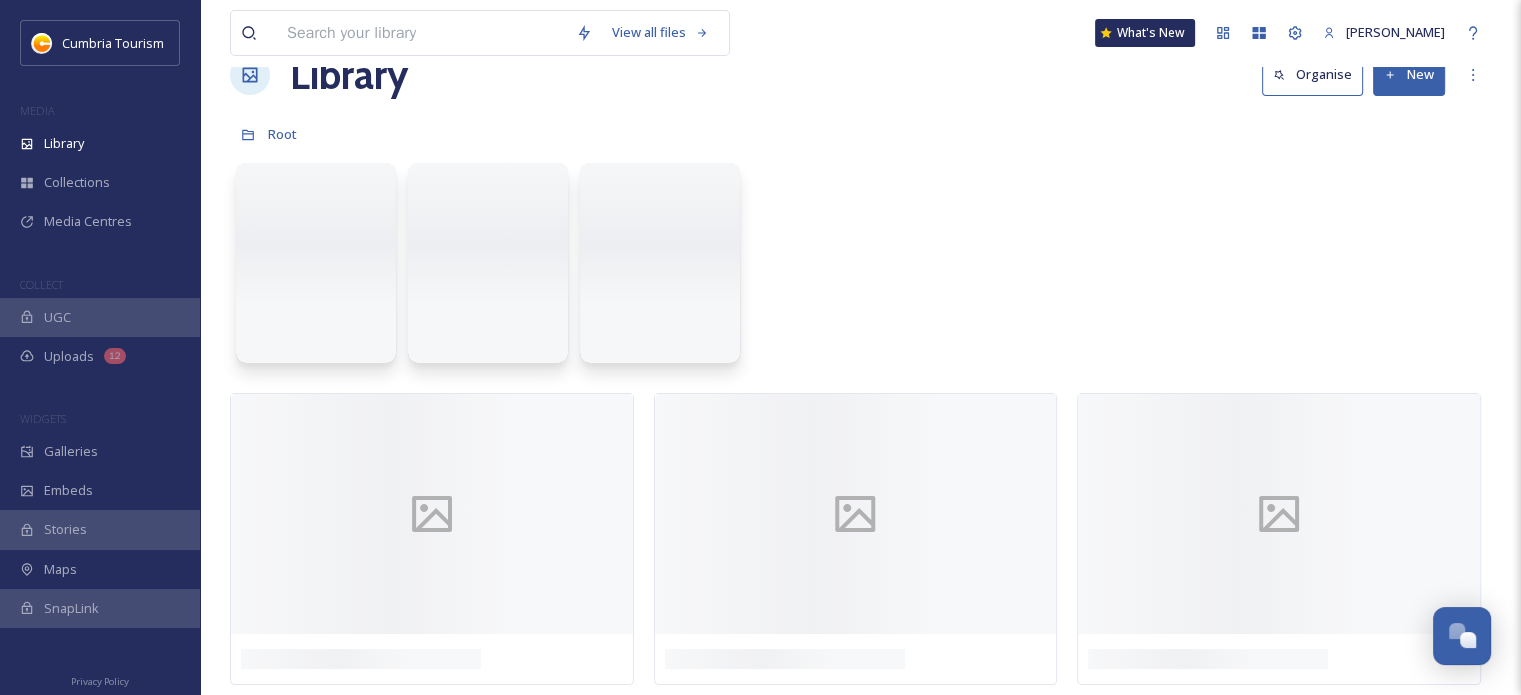 scroll, scrollTop: 0, scrollLeft: 0, axis: both 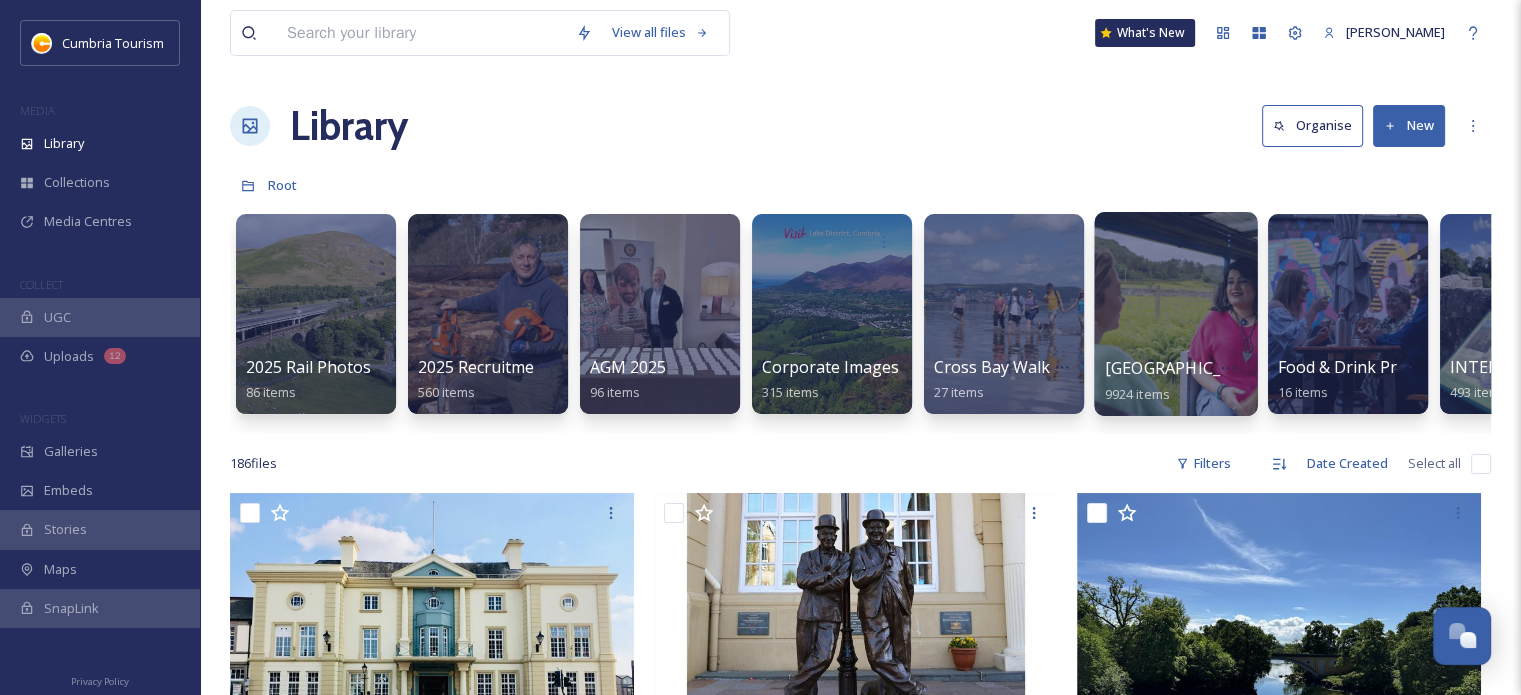 click on "[GEOGRAPHIC_DATA]" at bounding box center (1187, 368) 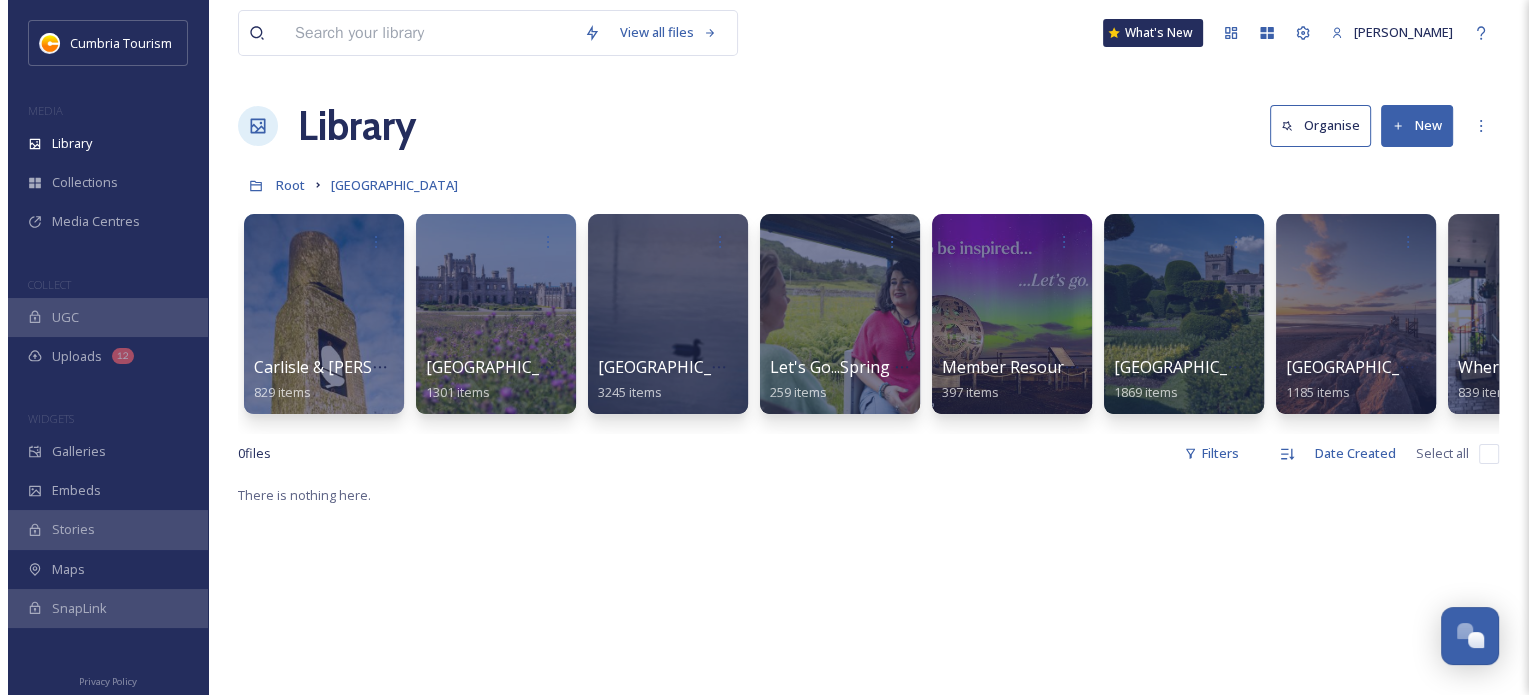 scroll, scrollTop: 0, scrollLeft: 84, axis: horizontal 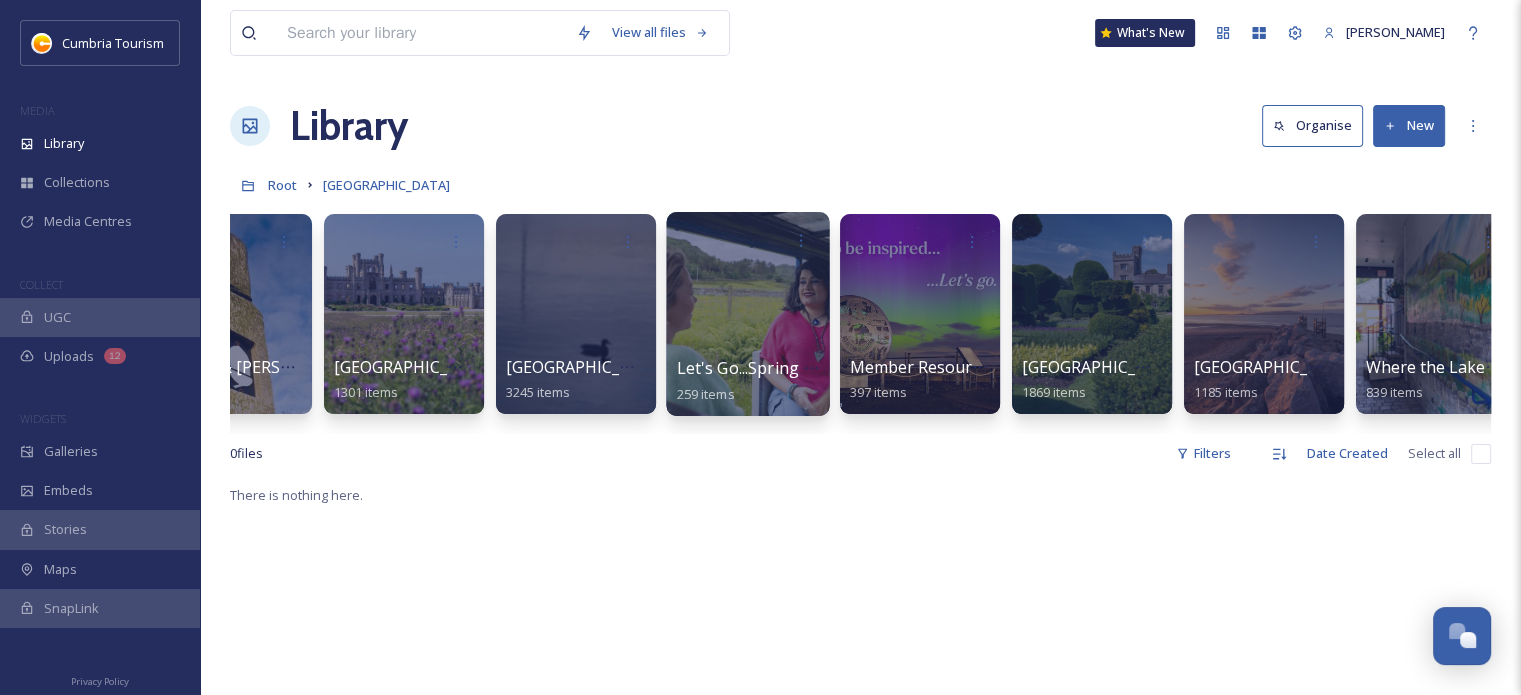 click on "Let's Go...Spring / Summer 2025 Resource Hub" at bounding box center [854, 368] 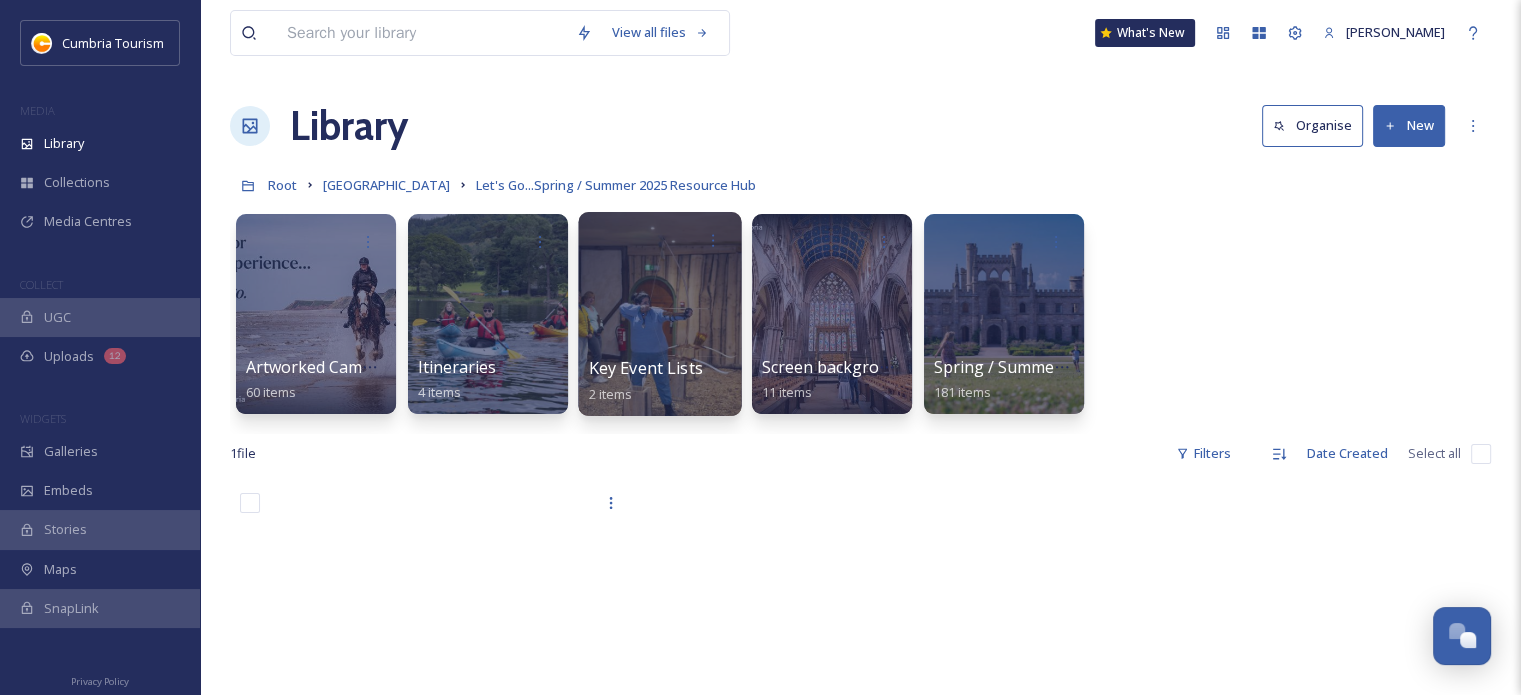 click on "Key Event Lists" at bounding box center (646, 368) 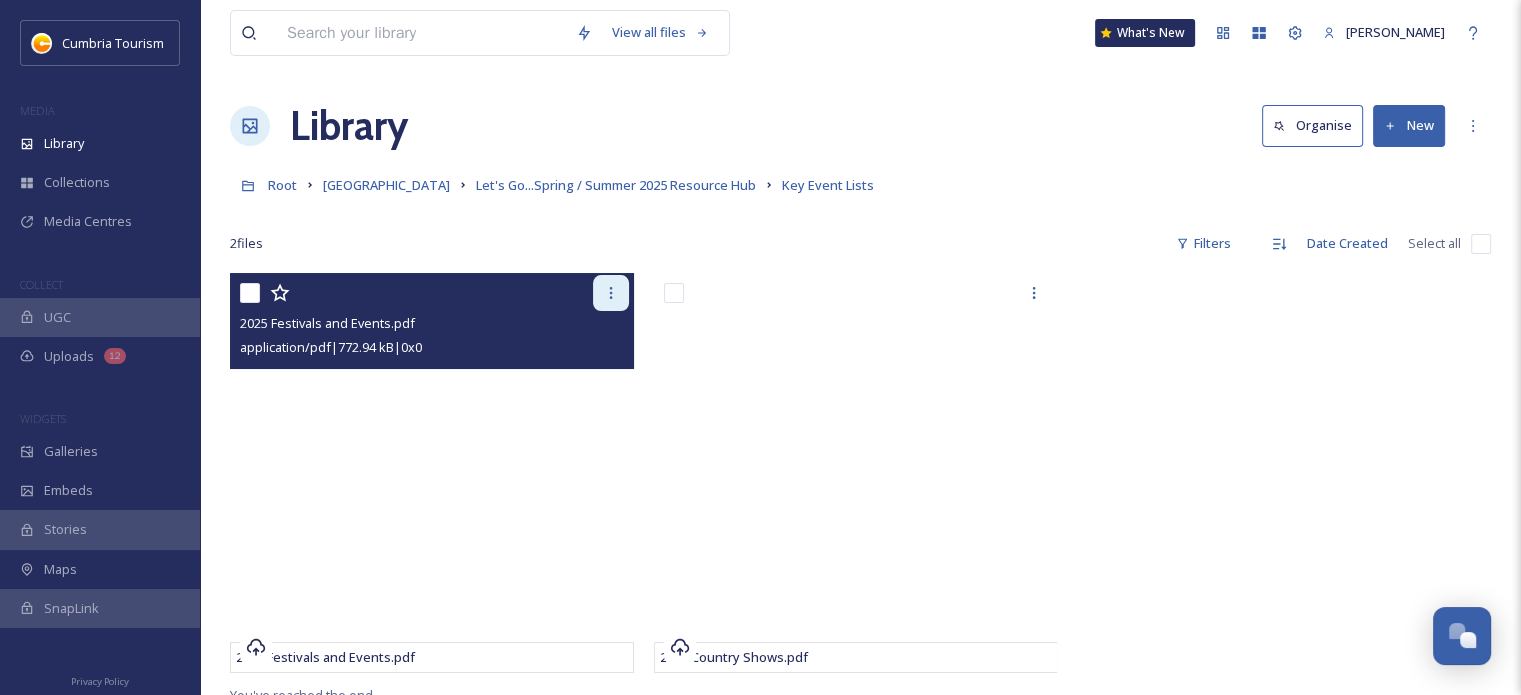 click at bounding box center [611, 293] 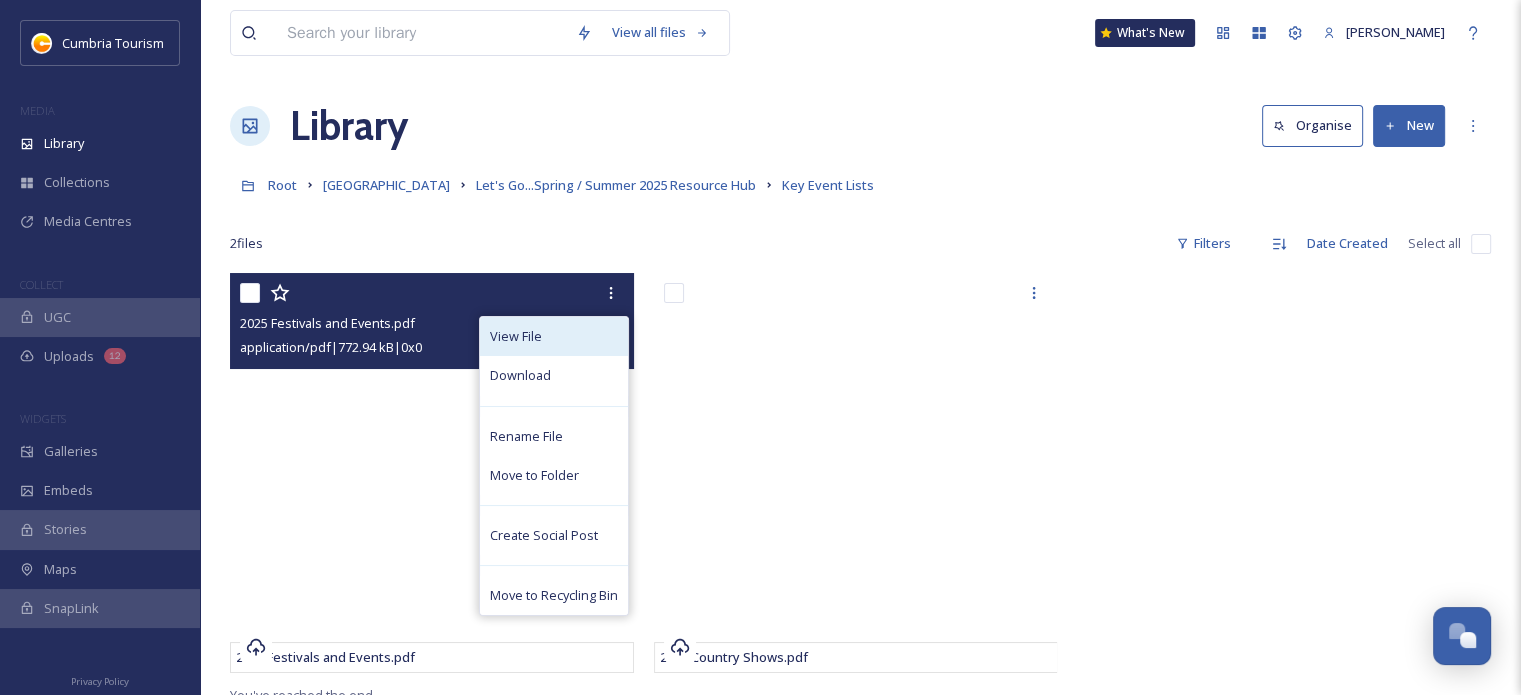click on "View File" at bounding box center (516, 336) 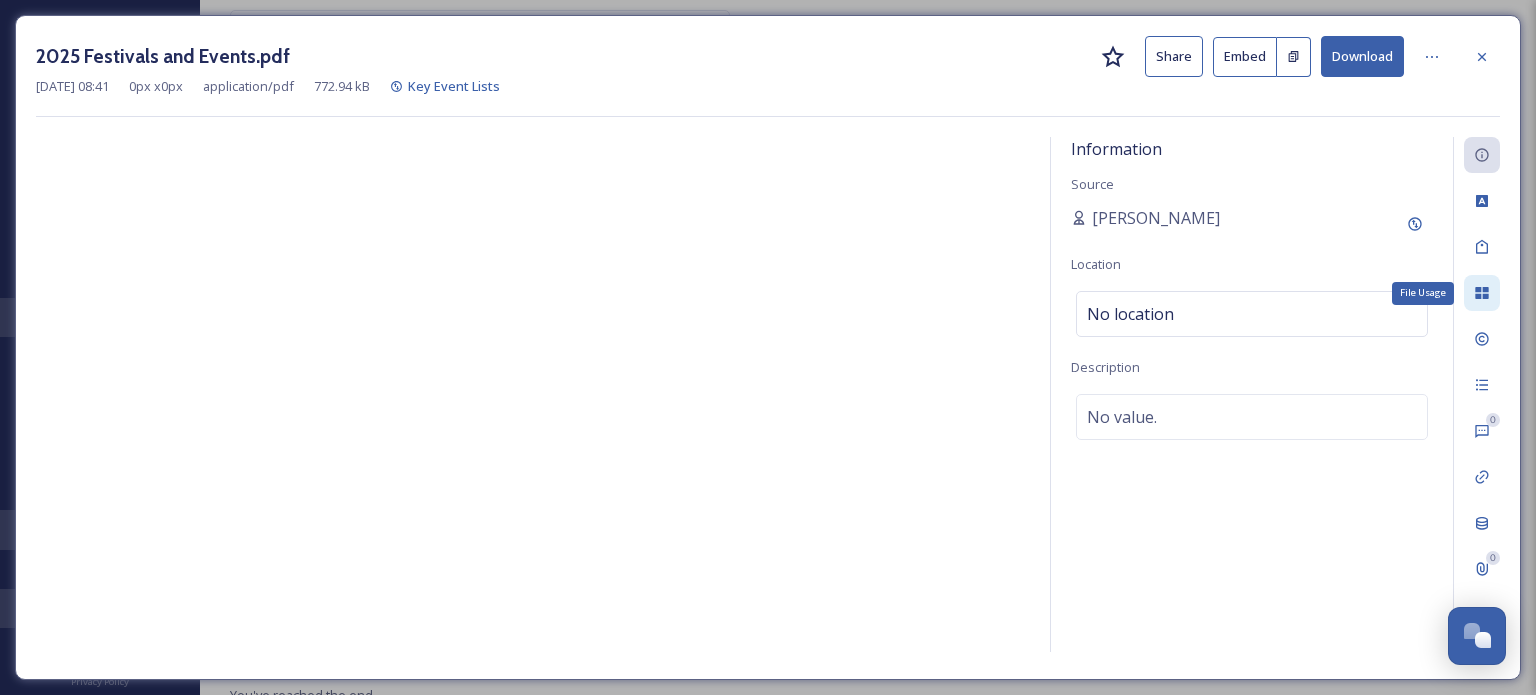 click 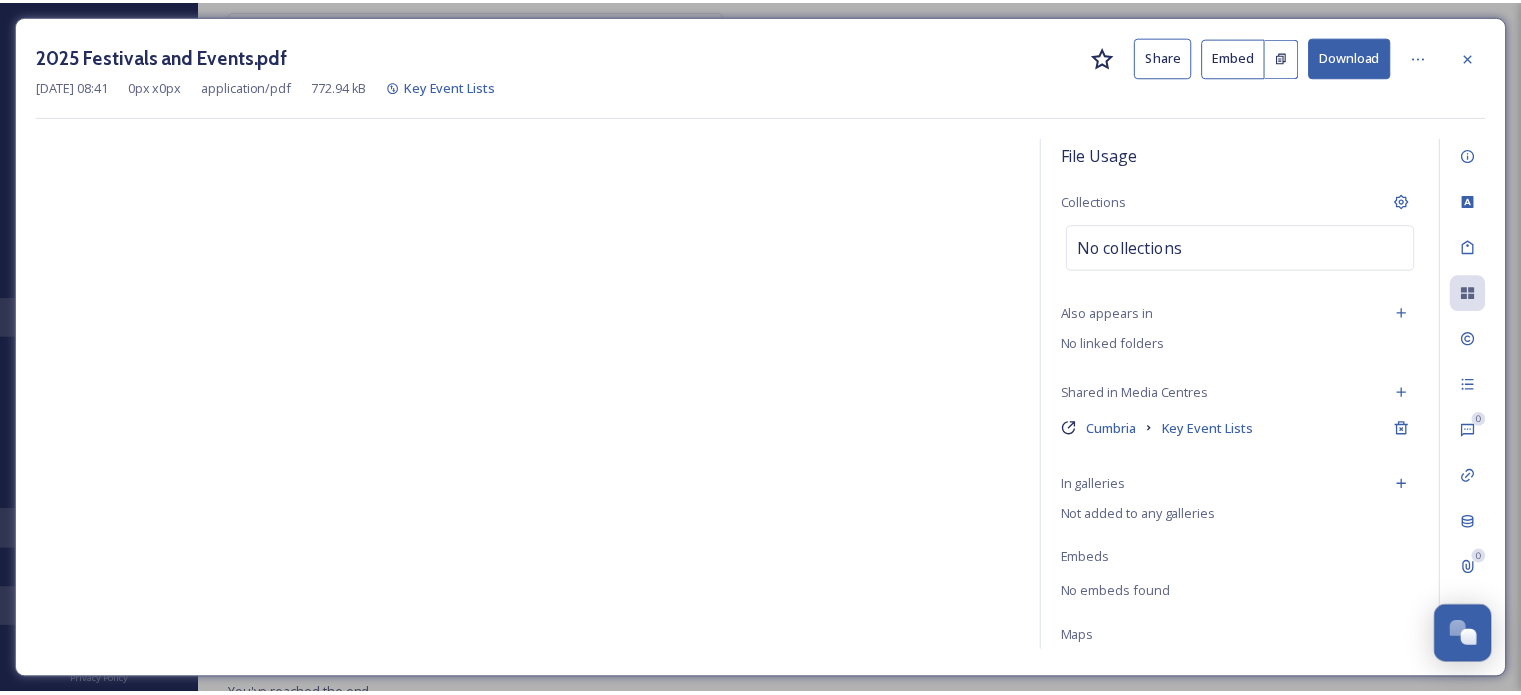 scroll, scrollTop: 30, scrollLeft: 0, axis: vertical 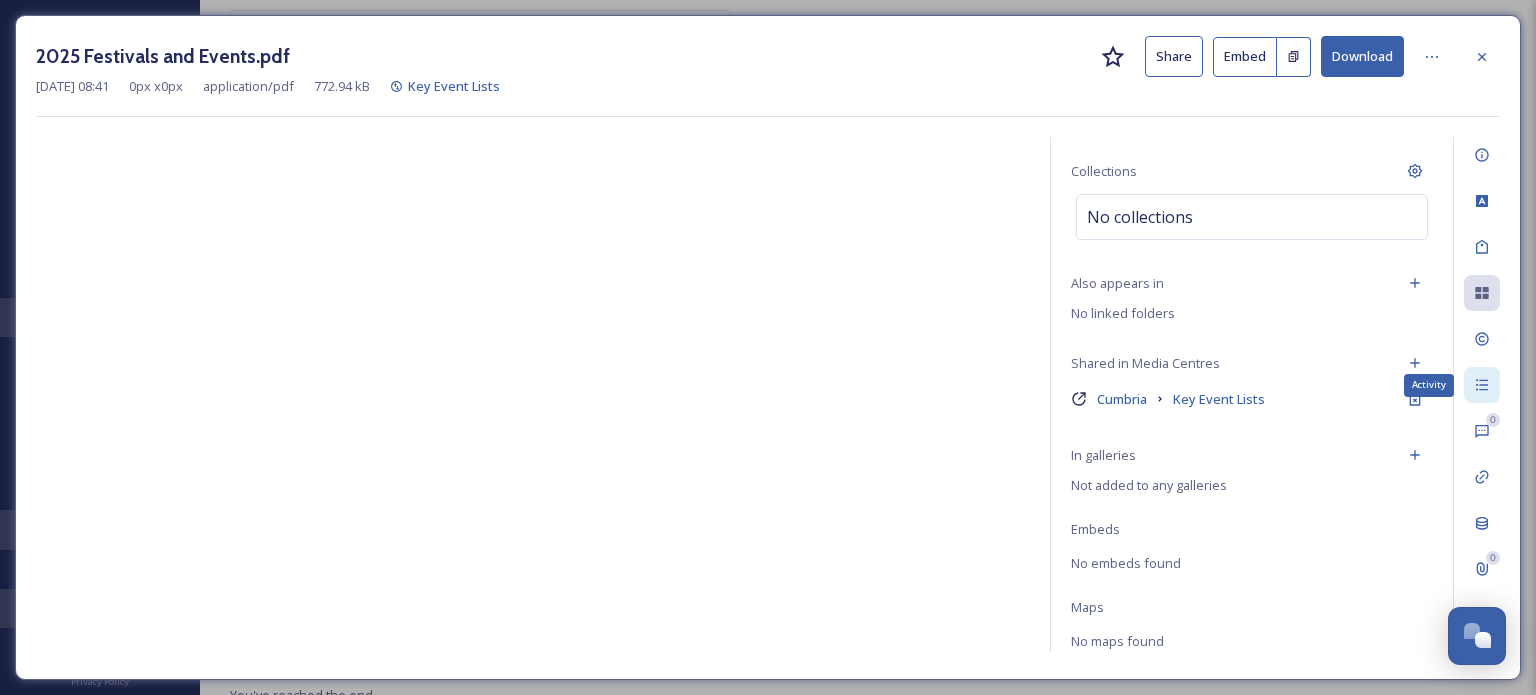 click on "Activity" at bounding box center (1482, 385) 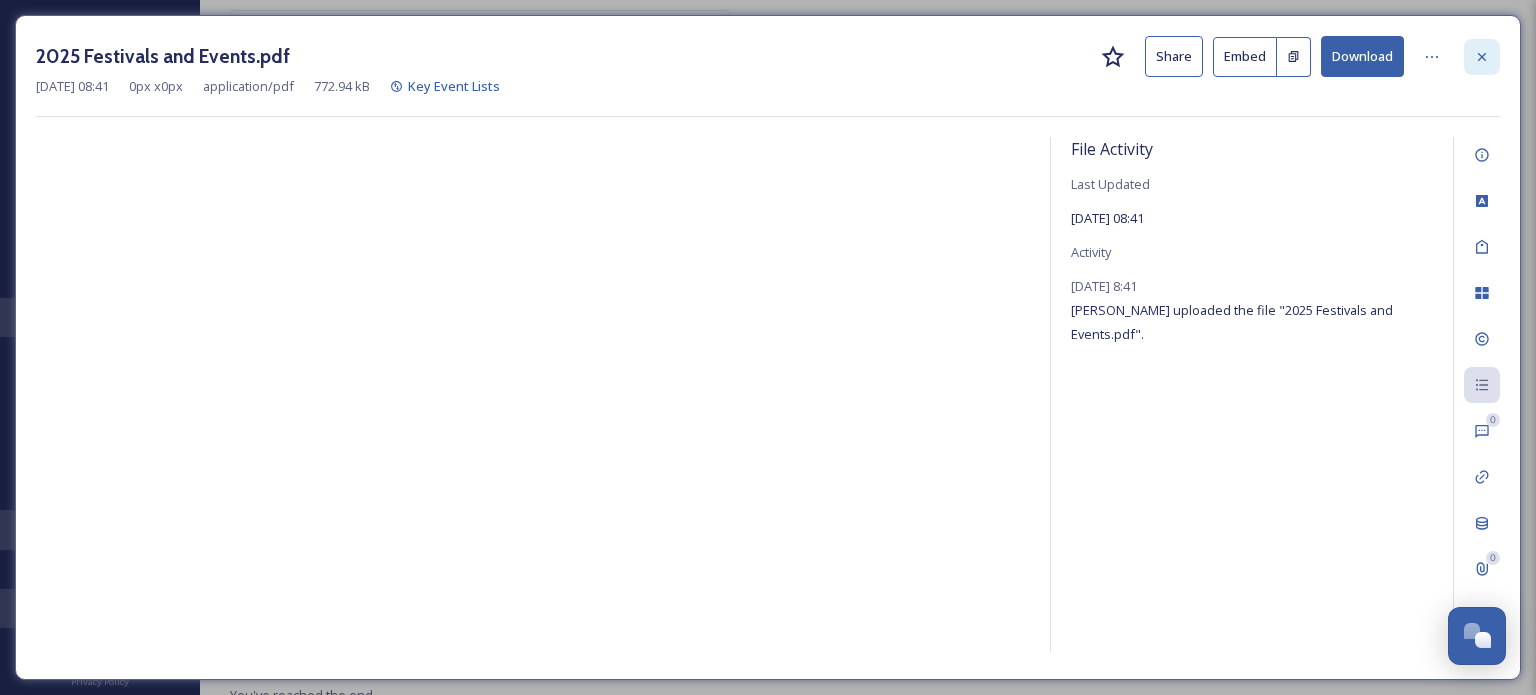 click 